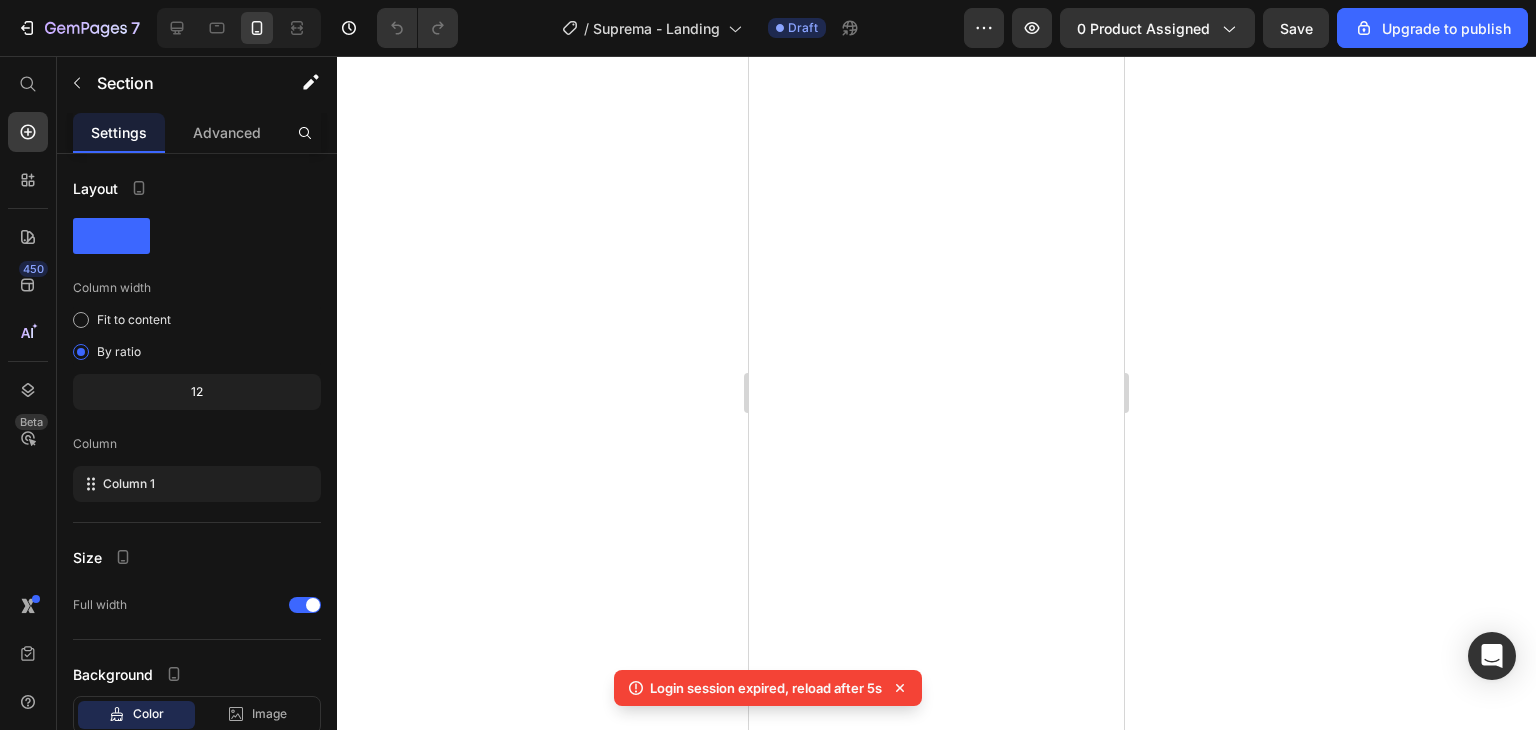 scroll, scrollTop: 0, scrollLeft: 0, axis: both 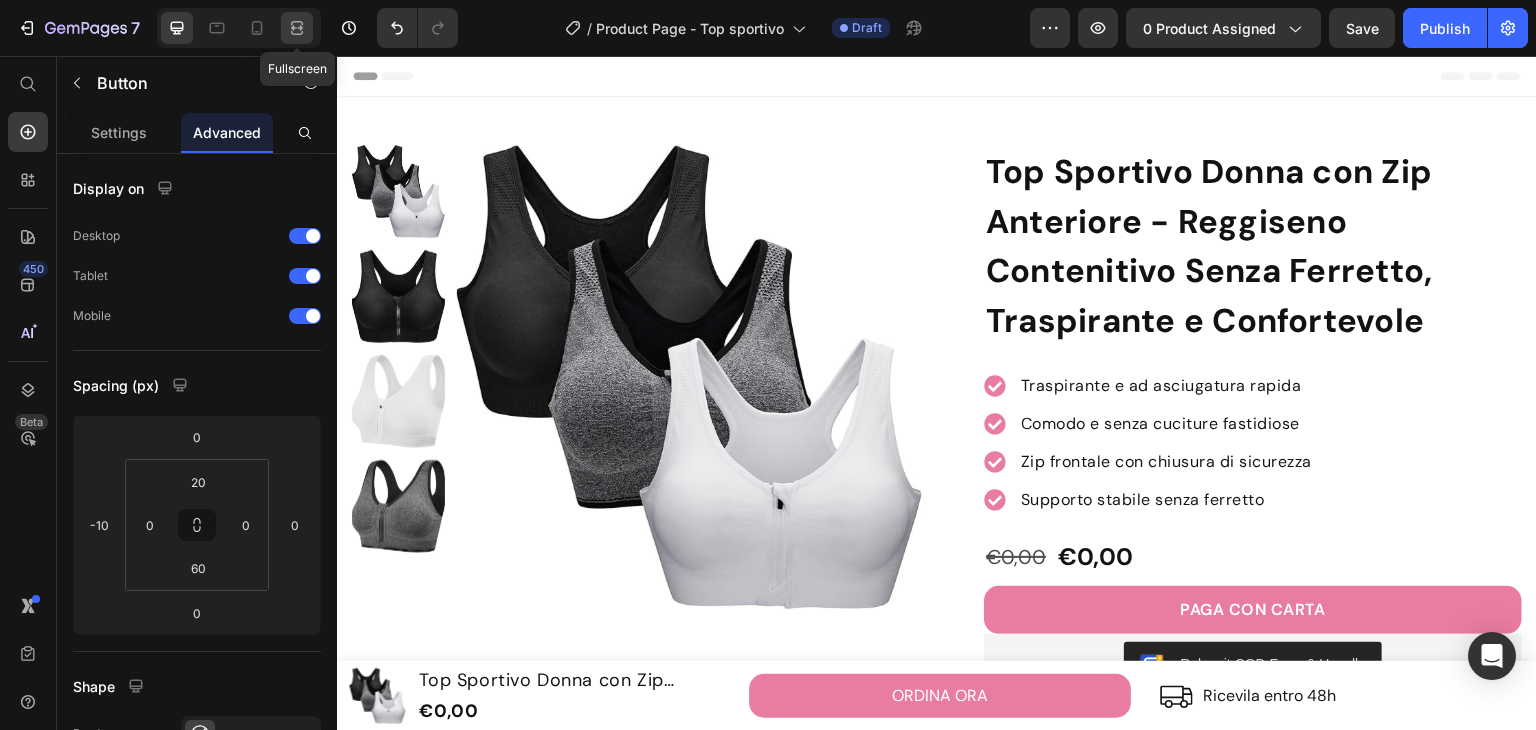 click 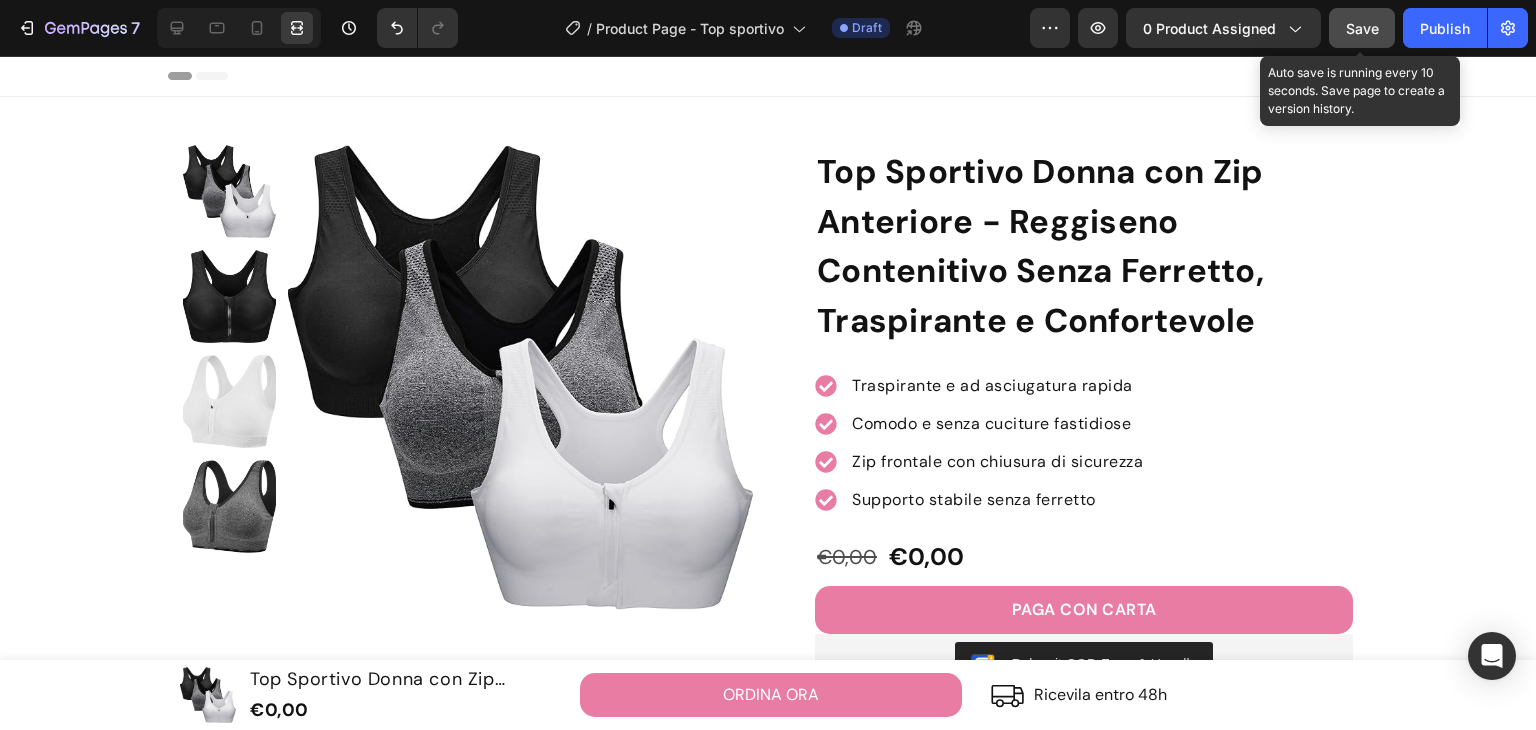 click on "Save" at bounding box center [1362, 28] 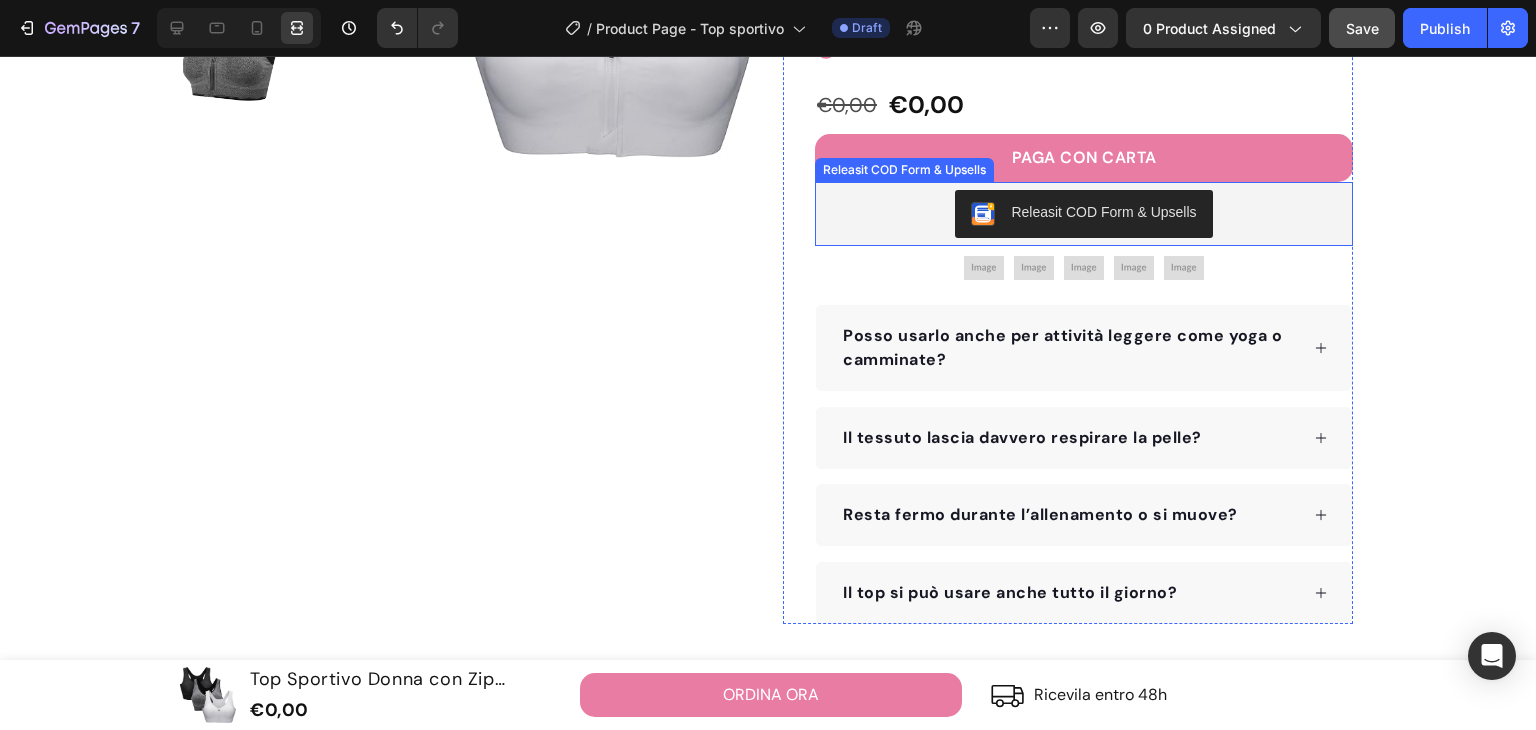 scroll, scrollTop: 500, scrollLeft: 0, axis: vertical 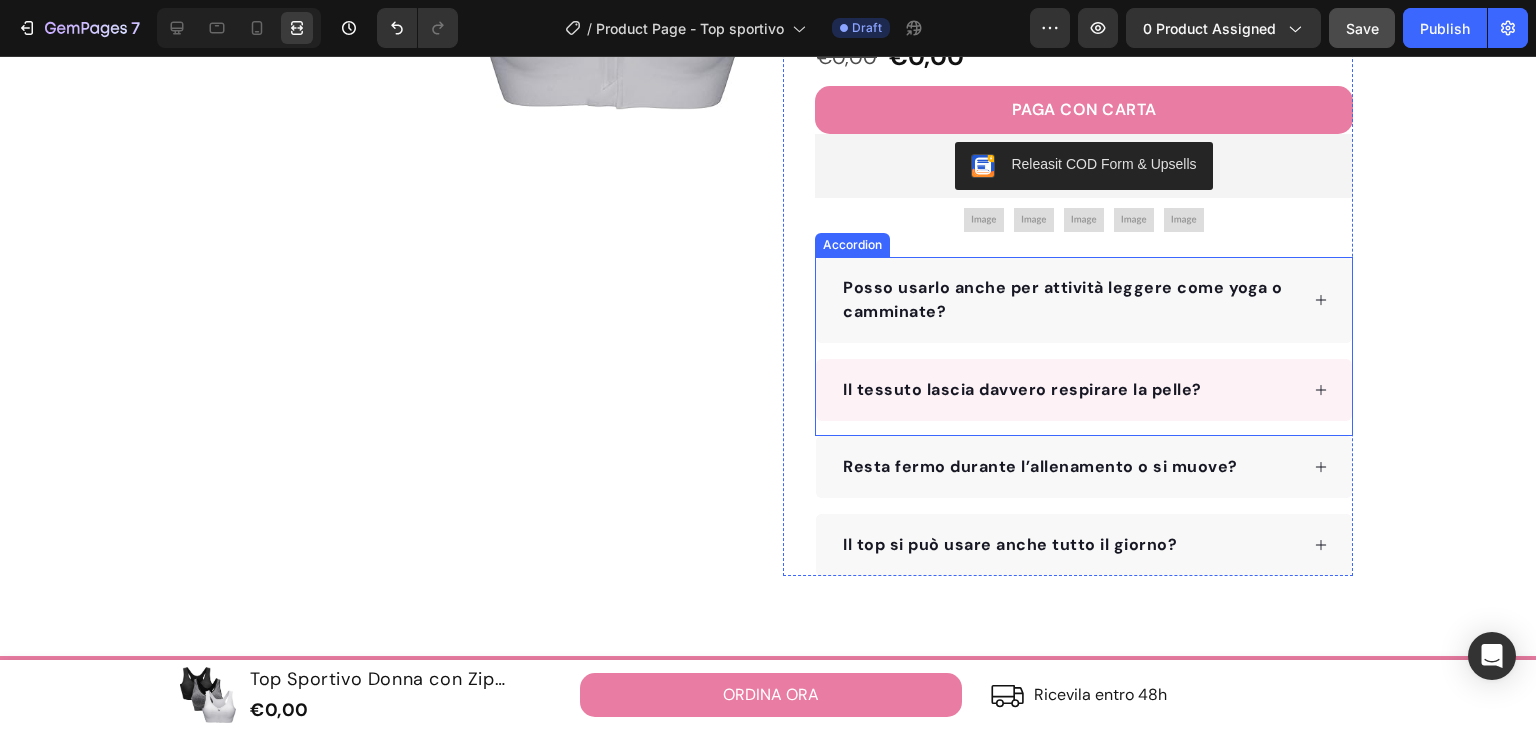 click on "Posso usarlo anche per attività leggere come yoga o camminate?" at bounding box center (1069, 300) 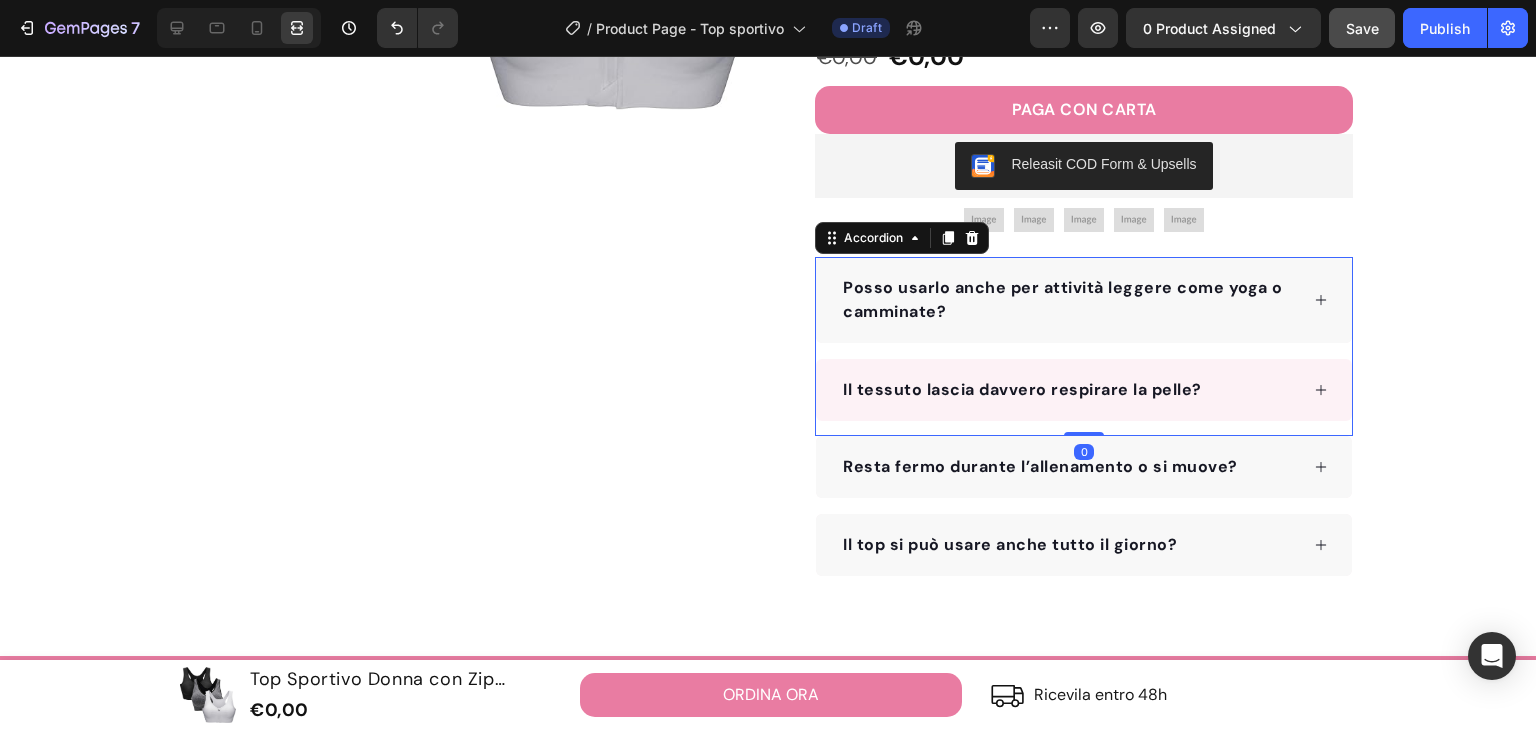 click on "Il tessuto lascia davvero respirare la pelle?" at bounding box center (1069, 390) 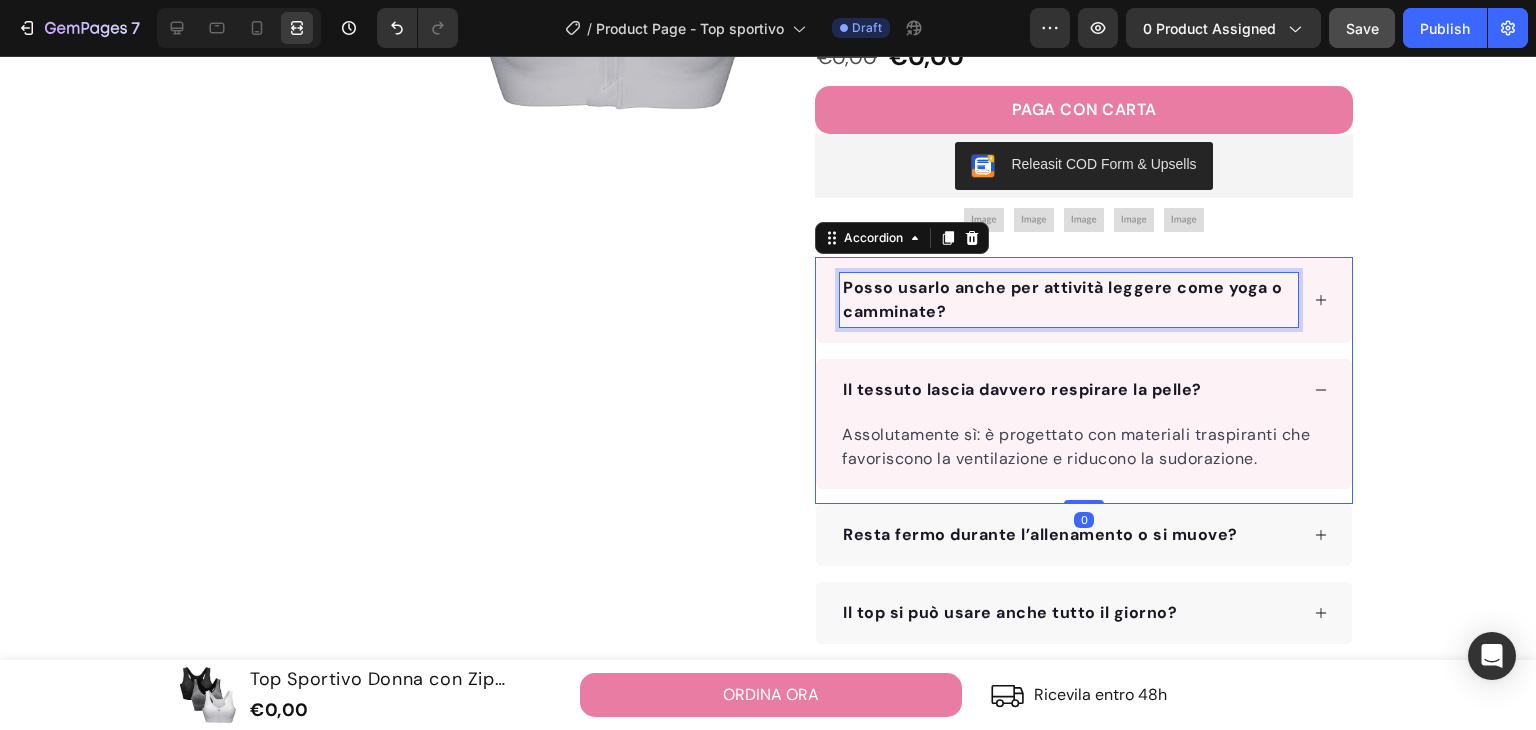 click on "Posso usarlo anche per attività leggere come yoga o camminate?" at bounding box center [1069, 300] 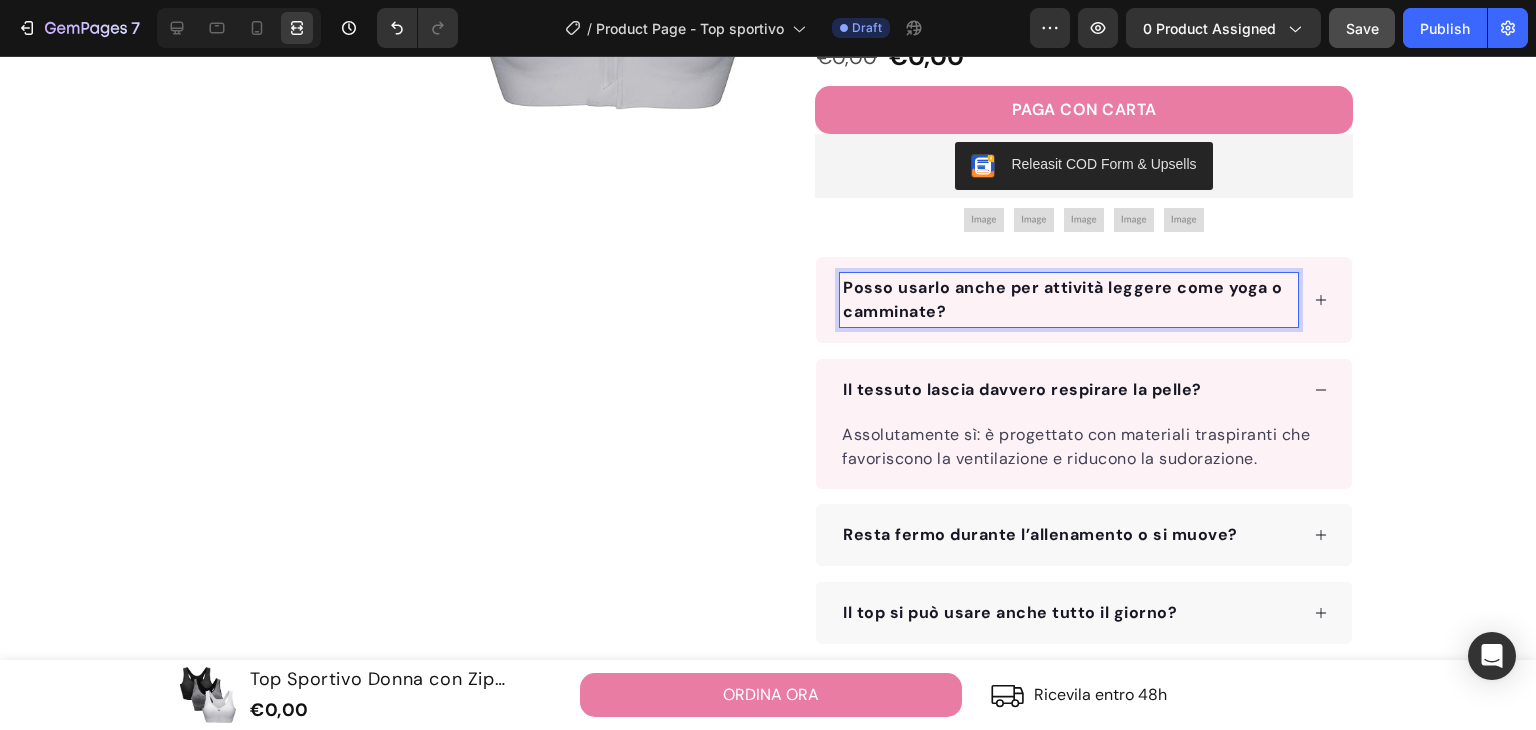 click on "Posso usarlo anche per attività leggere come yoga o camminate?" at bounding box center [1084, 300] 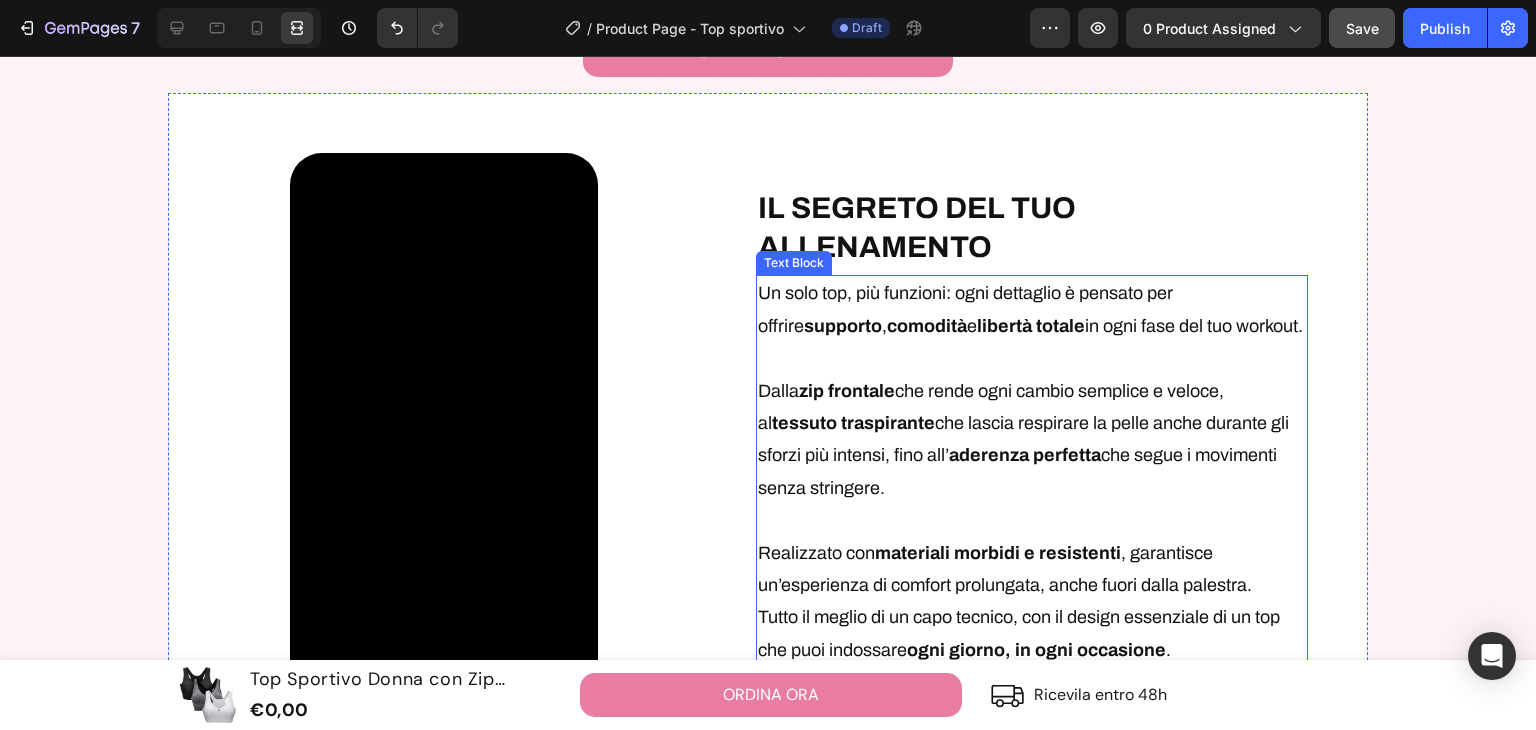 scroll, scrollTop: 2900, scrollLeft: 0, axis: vertical 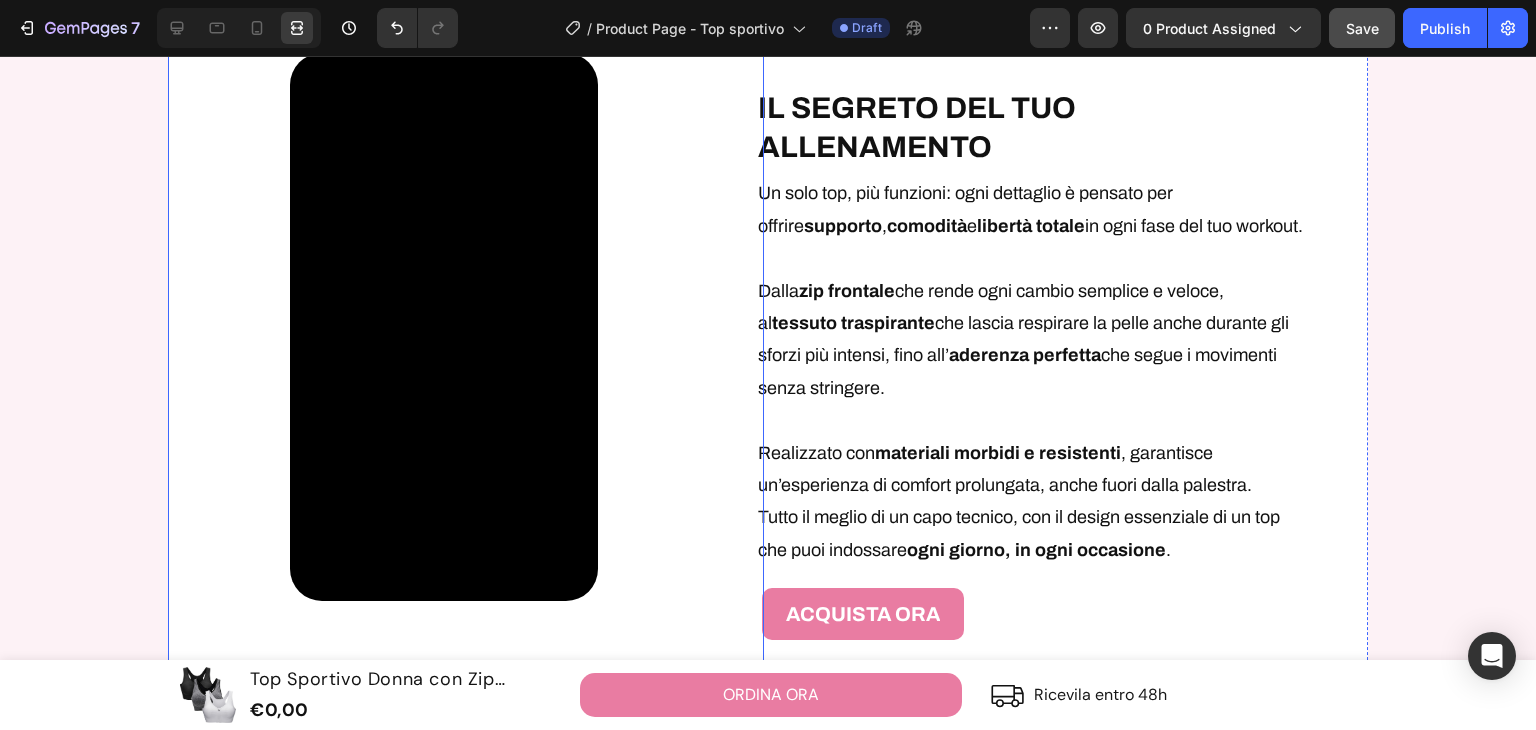 click on "Video" at bounding box center (444, 327) 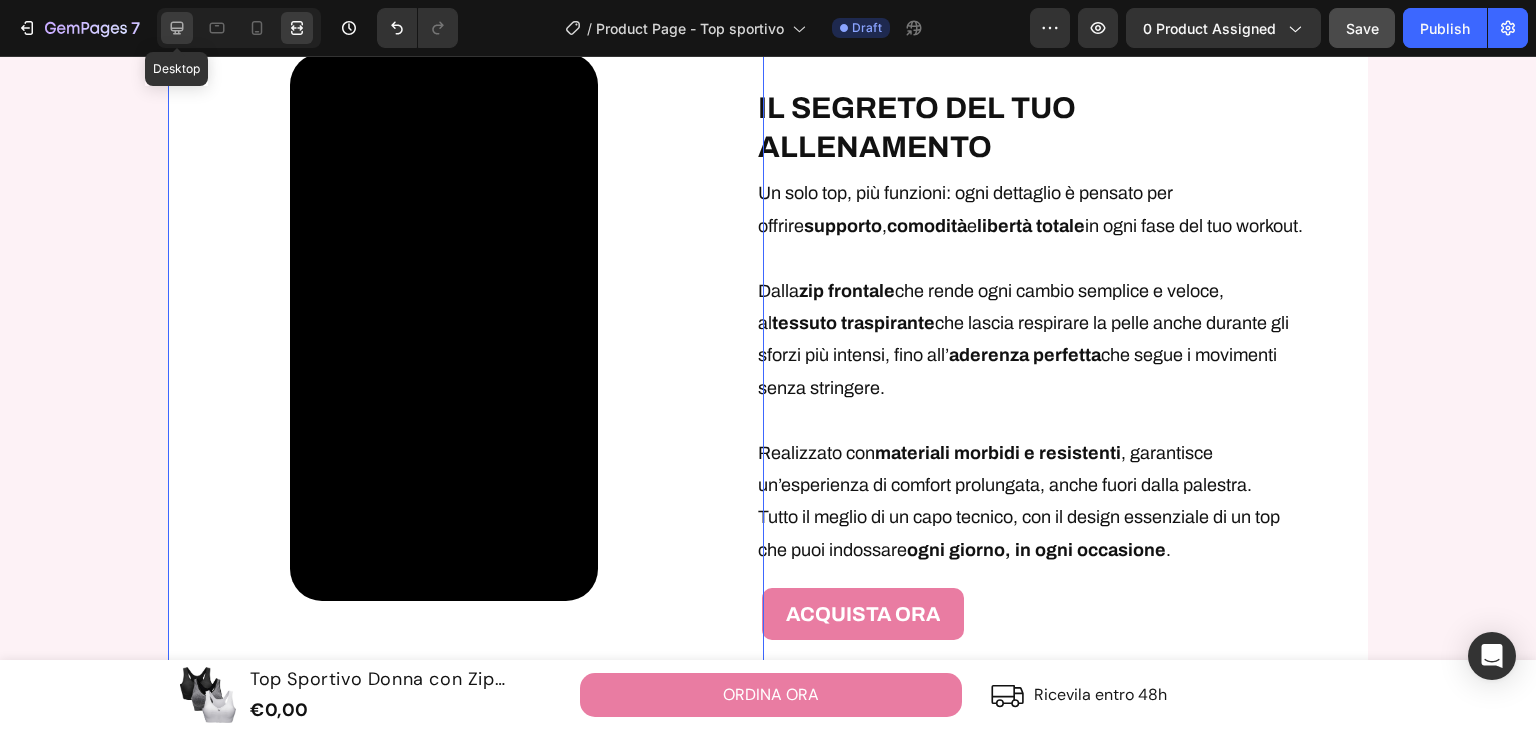 click 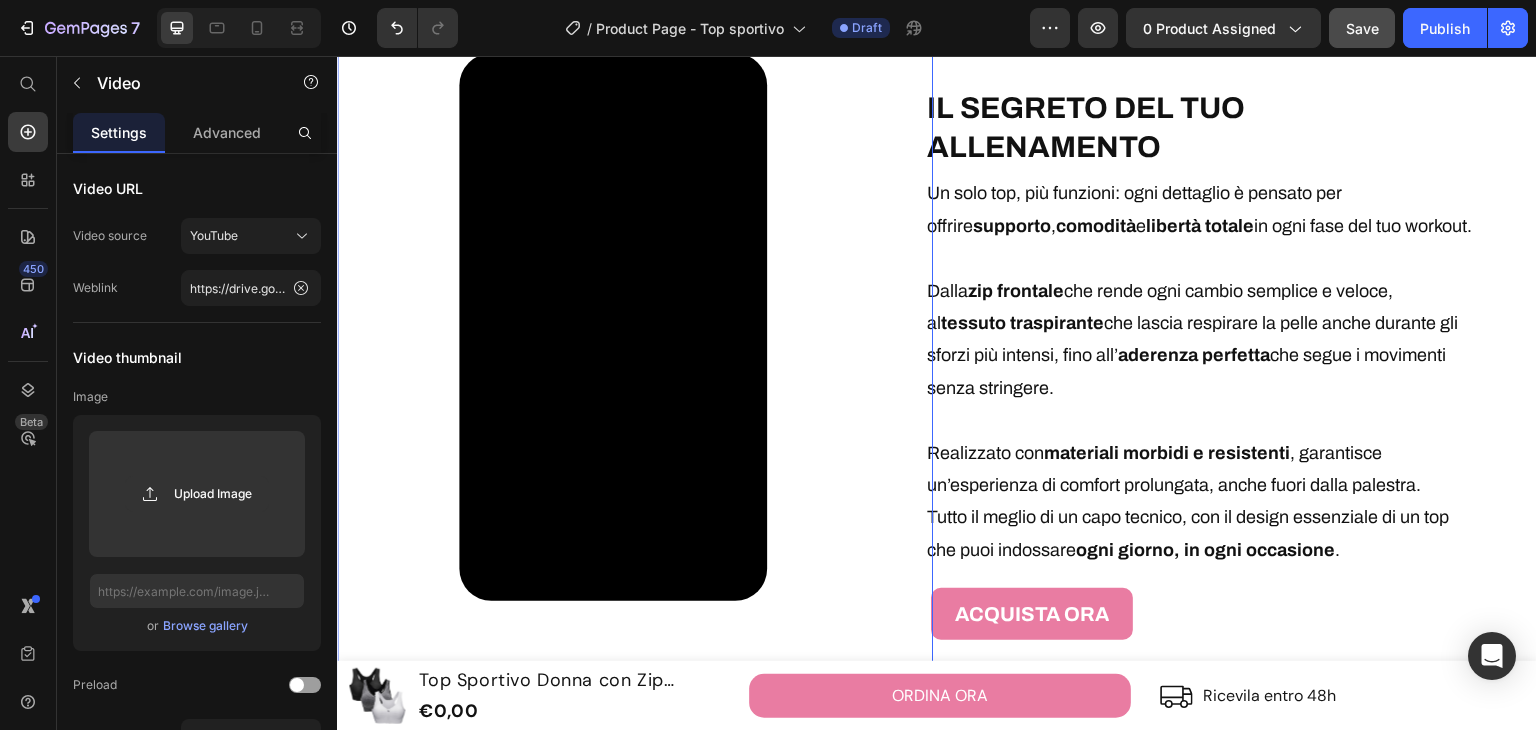 click on "Video   0" at bounding box center (613, 327) 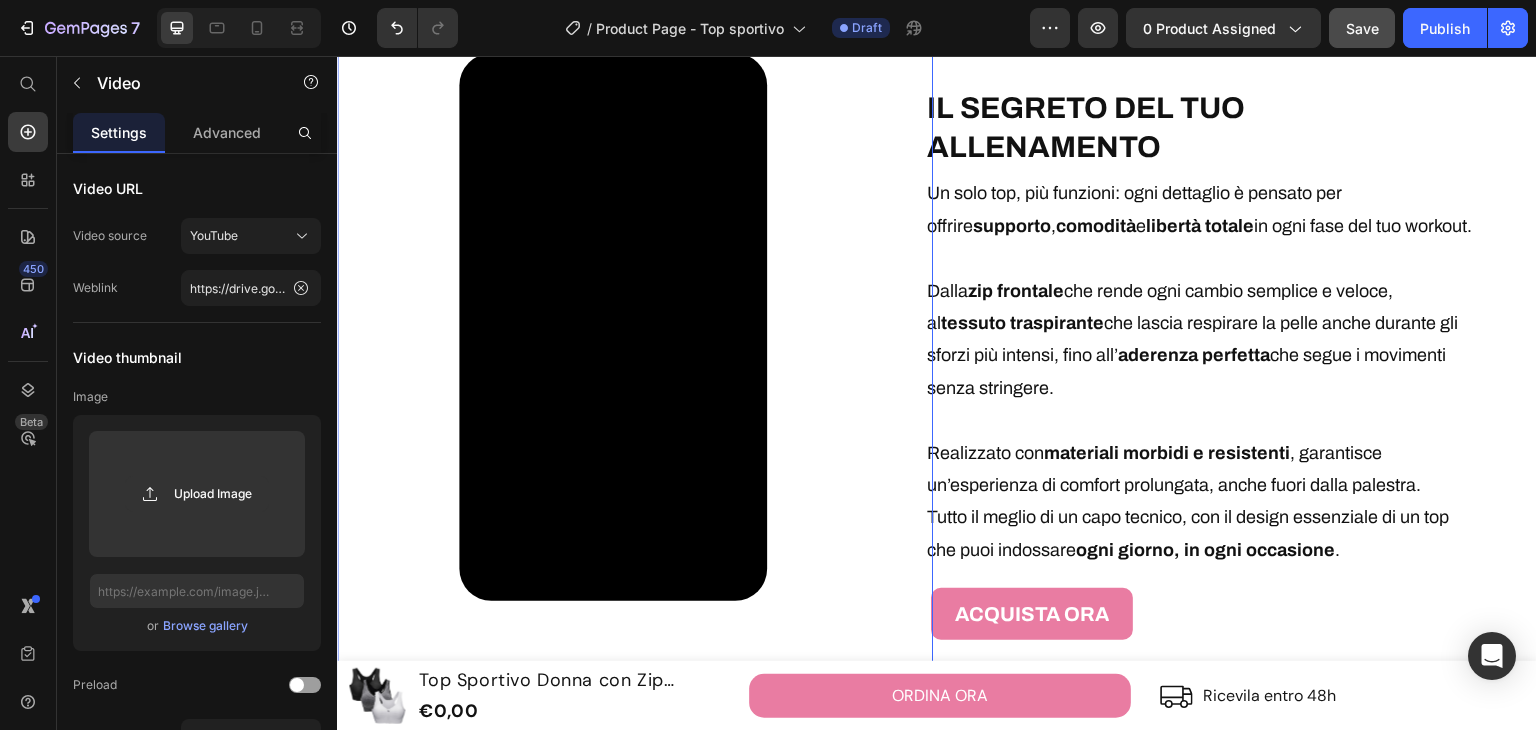 click on "Video   0" at bounding box center (613, 327) 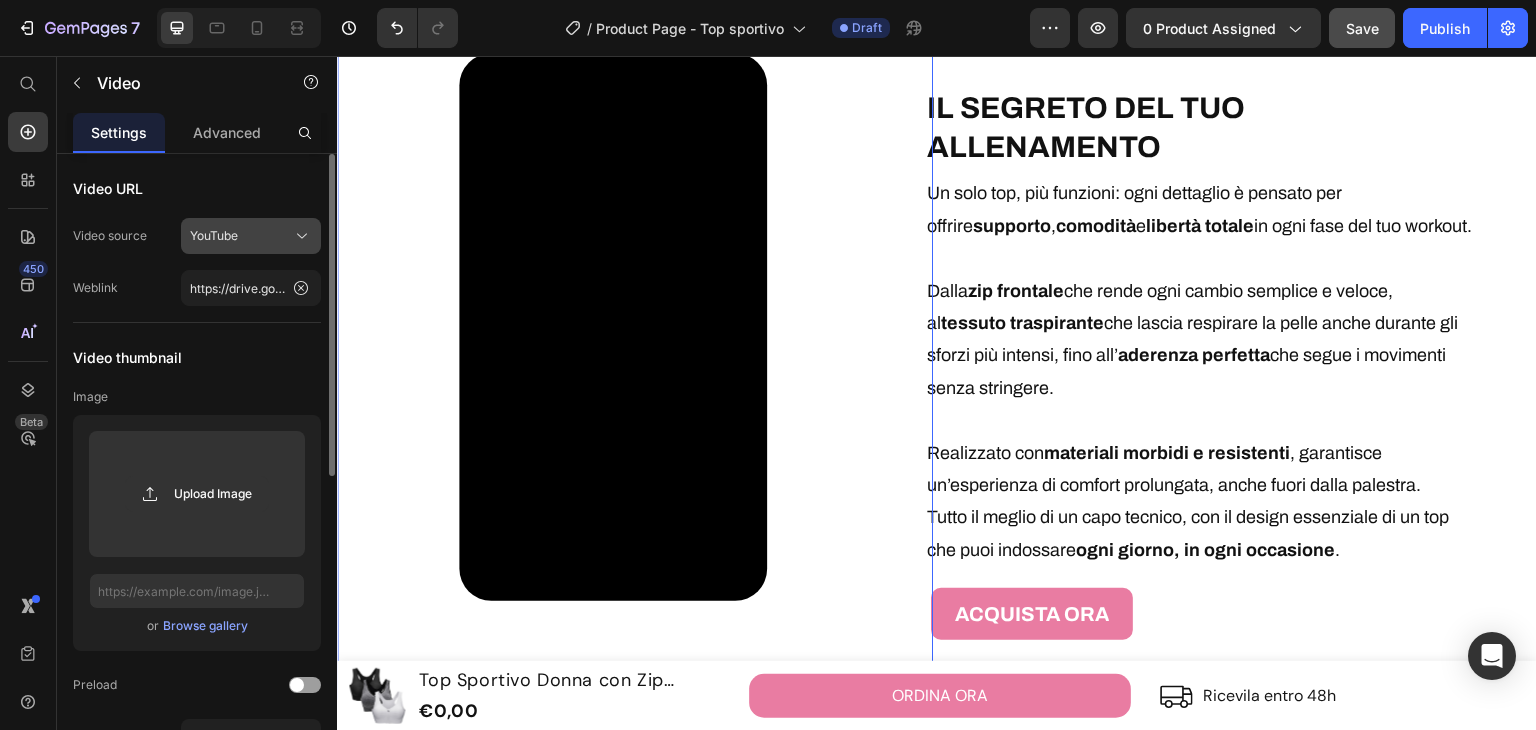 click on "YouTube" 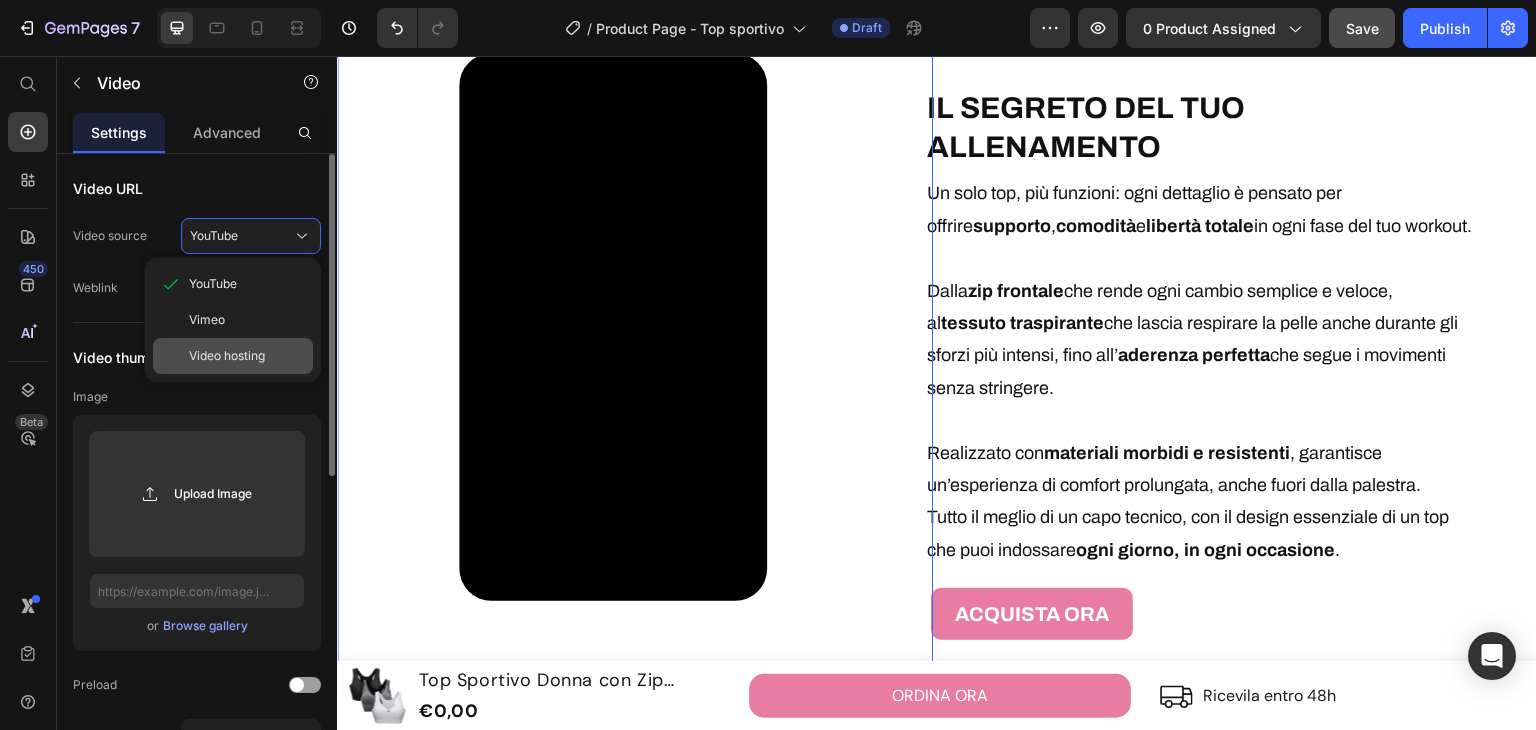 click on "Video hosting" at bounding box center (227, 356) 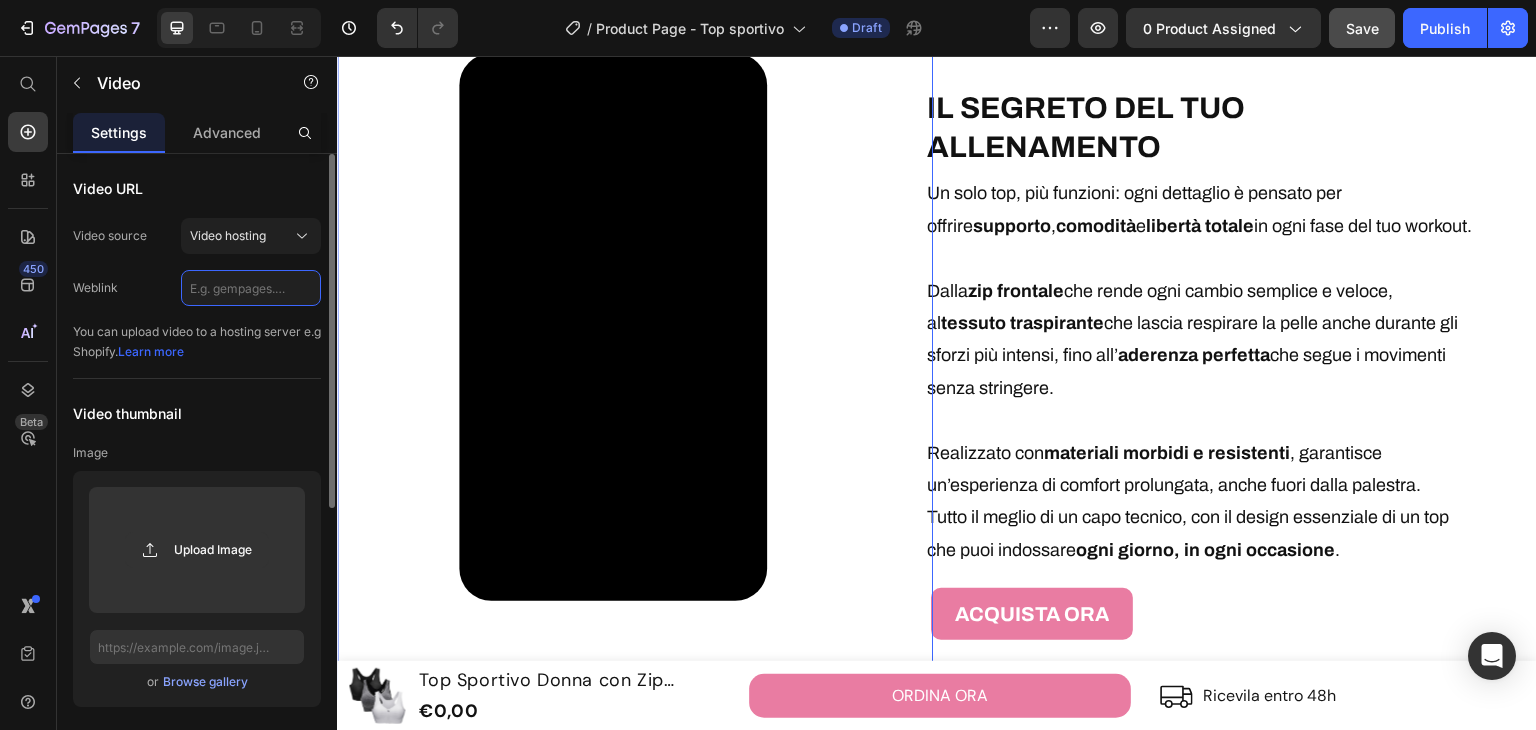 click 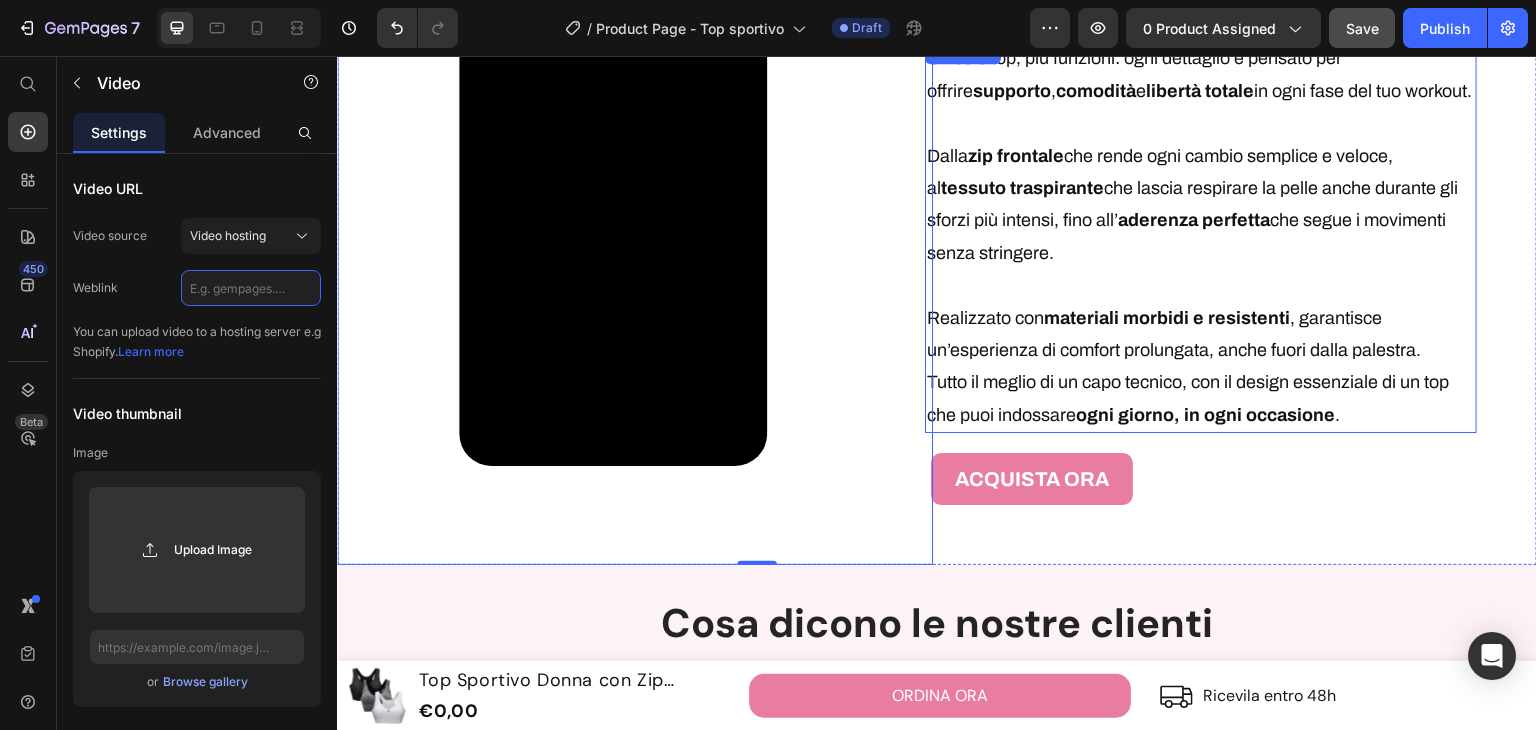 scroll, scrollTop: 2900, scrollLeft: 0, axis: vertical 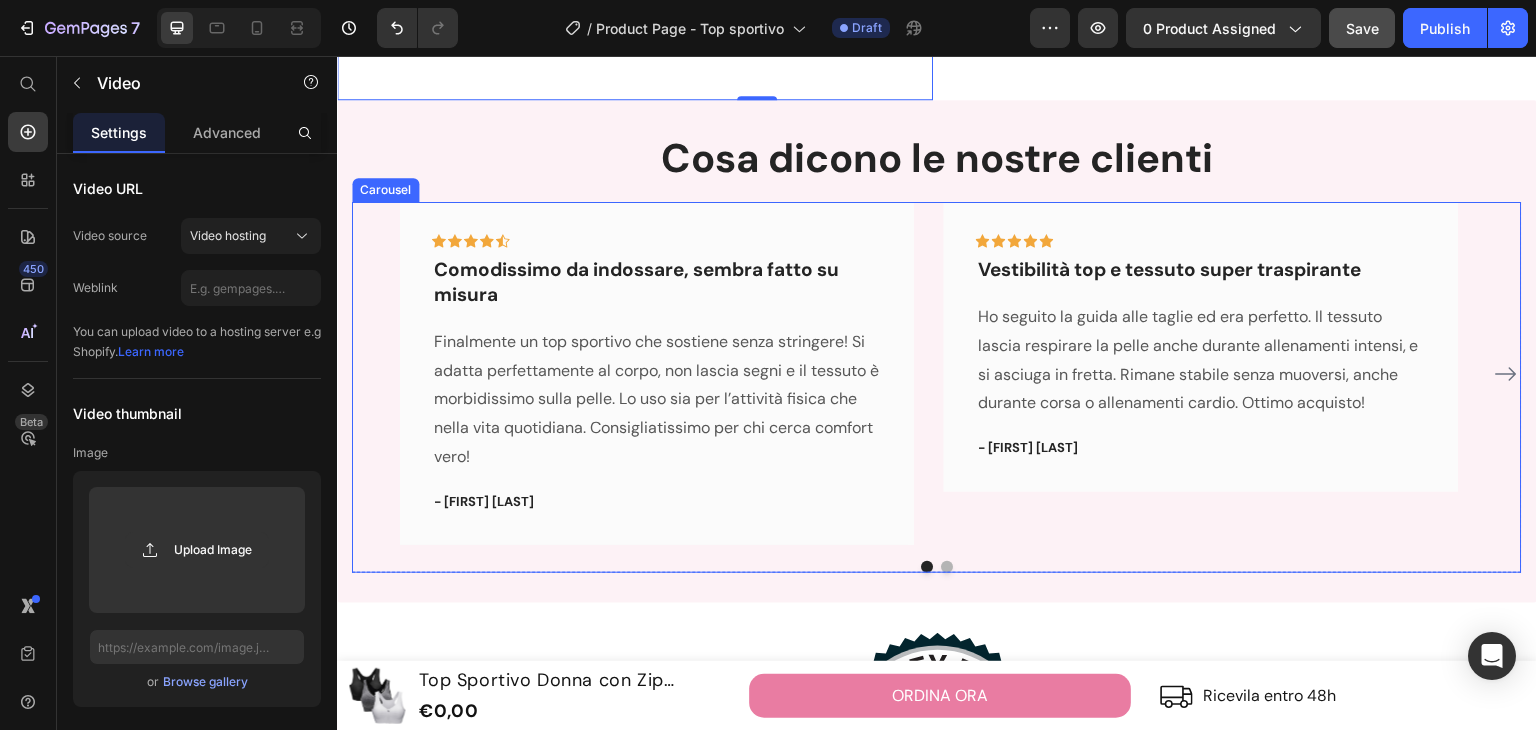 click 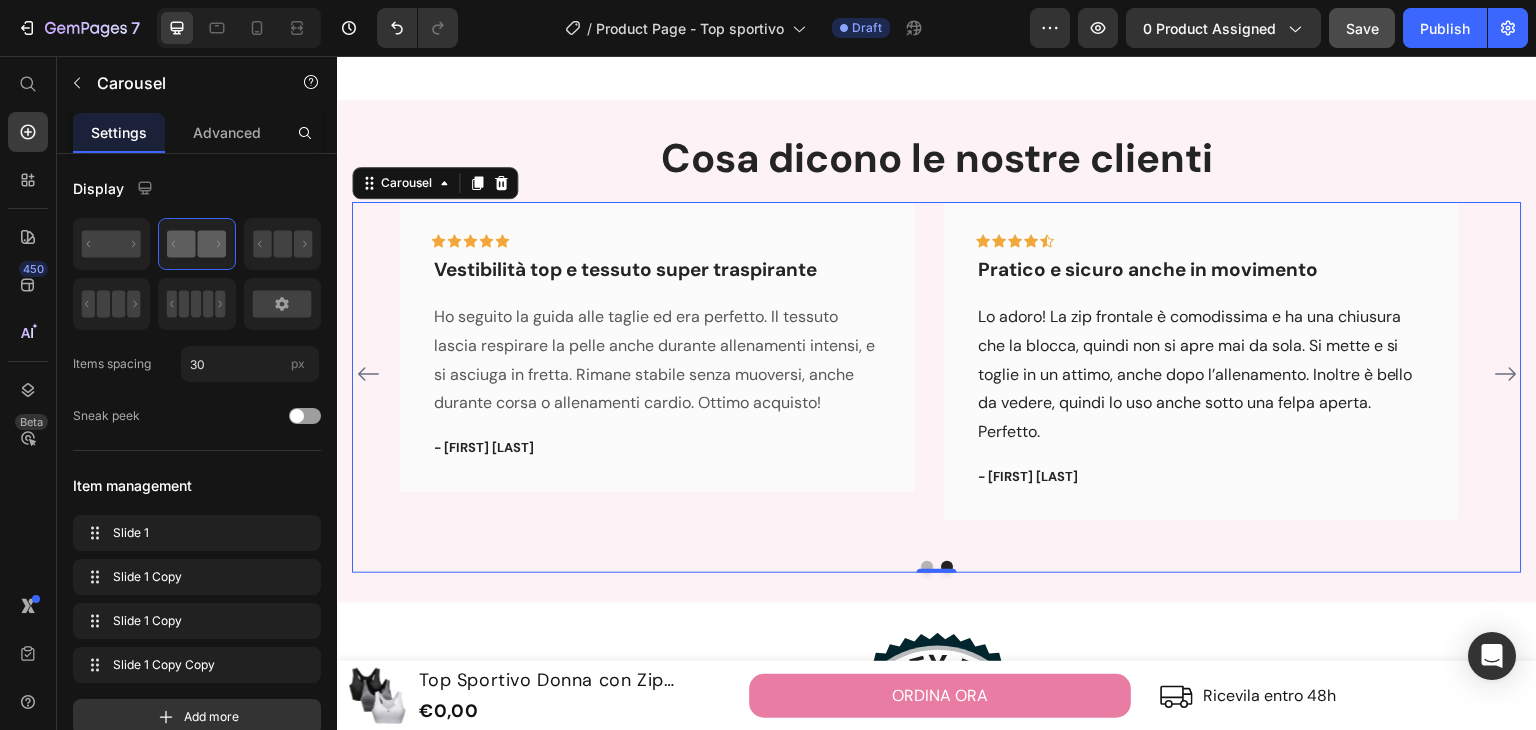 click 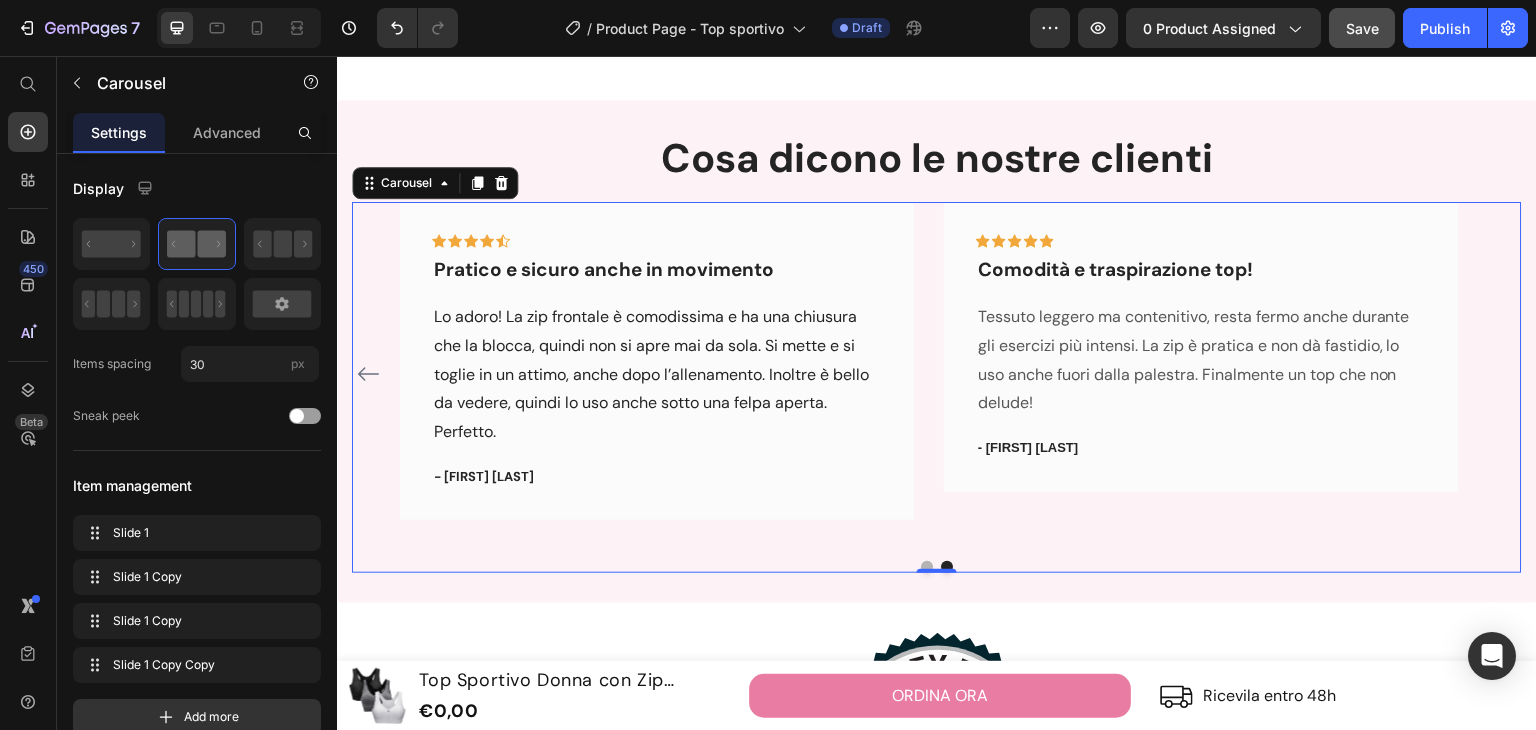 click at bounding box center [368, 374] 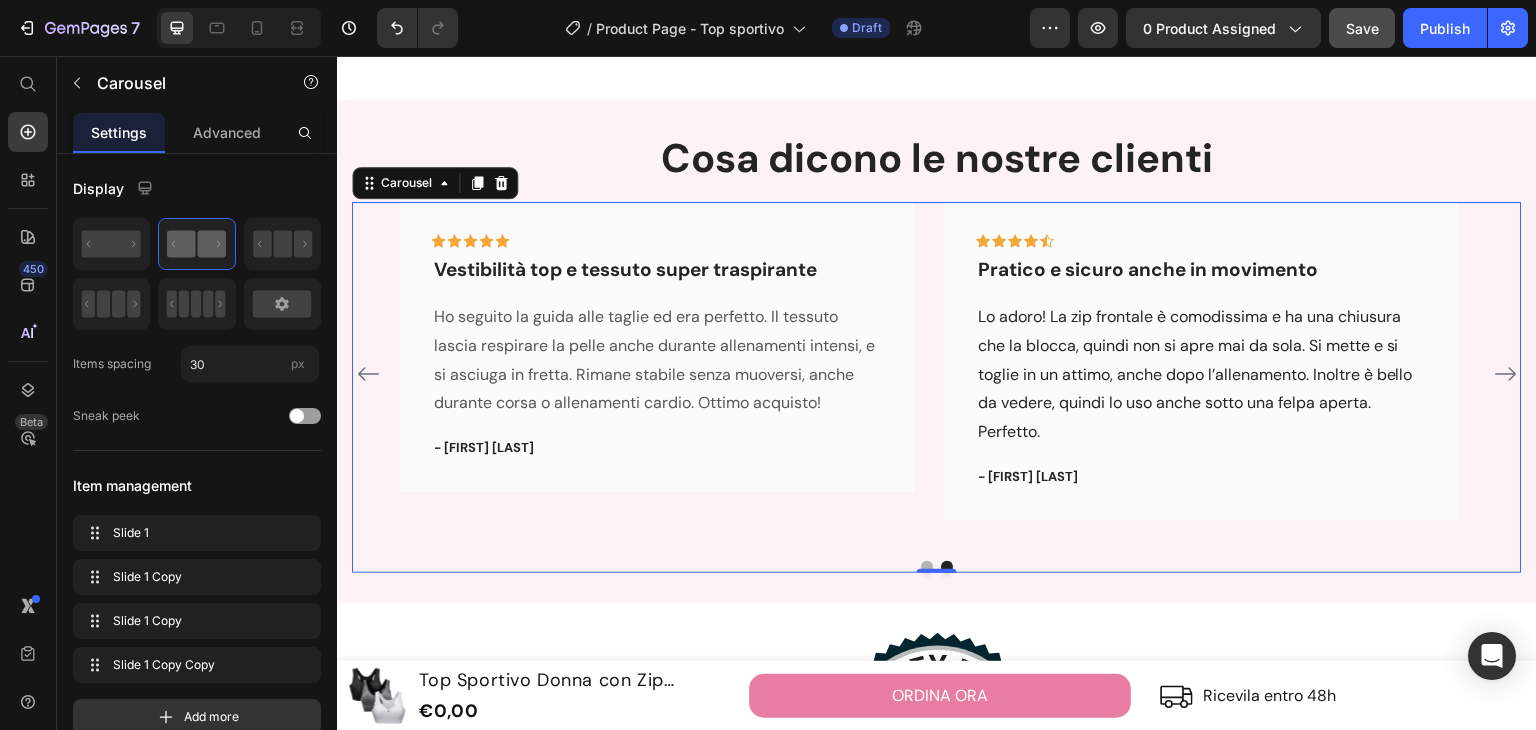 click on "Icon
Icon
Icon
Icon
Icon Row Comodissimo da indossare, sembra fatto su misura Text block Finalmente un top sportivo che sostiene senza stringere! Si adatta perfettamente al corpo, non lascia segni e il tessuto è morbidissimo sulla pelle. Lo uso sia per l’attività fisica che nella vita quotidiana. Consigliatissimo per chi cerca comfort vero! Text block - [FIRST] [LAST] Text block Row
Icon
Icon
Icon
Icon
Icon Row Vestibilità top e tessuto super traspirante Text block Ho seguito la guida alle taglie ed era perfetto. Il tessuto lascia respirare la pelle anche durante allenamenti intensi, e si asciuga in fretta. Rimane stabile senza muoversi, anche durante corsa o allenamenti cardio. Ottimo acquisto! Text block - [FIRST] [LAST] Text block Row
Icon
Icon
Icon
Icon
Icon" at bounding box center [937, 373] 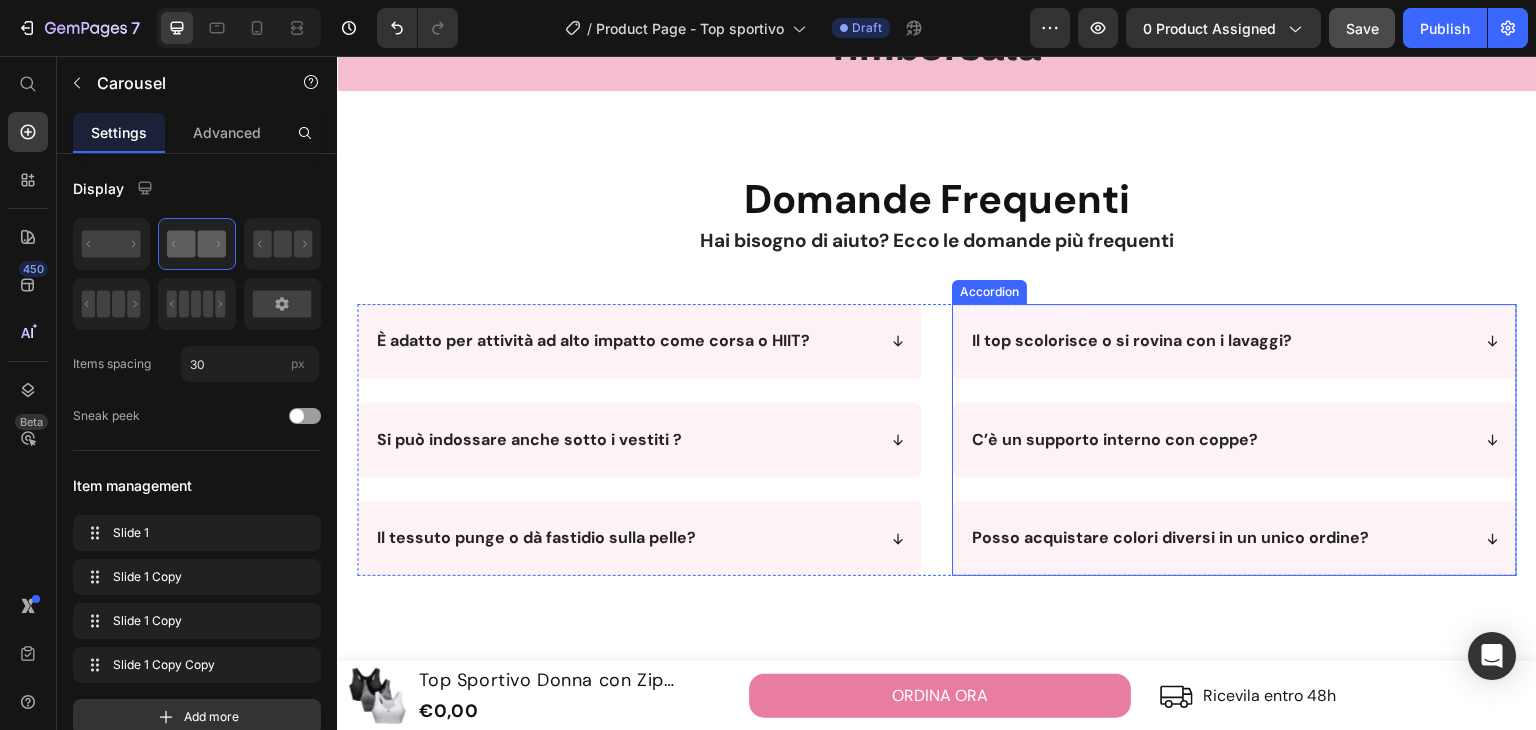 scroll, scrollTop: 4548, scrollLeft: 0, axis: vertical 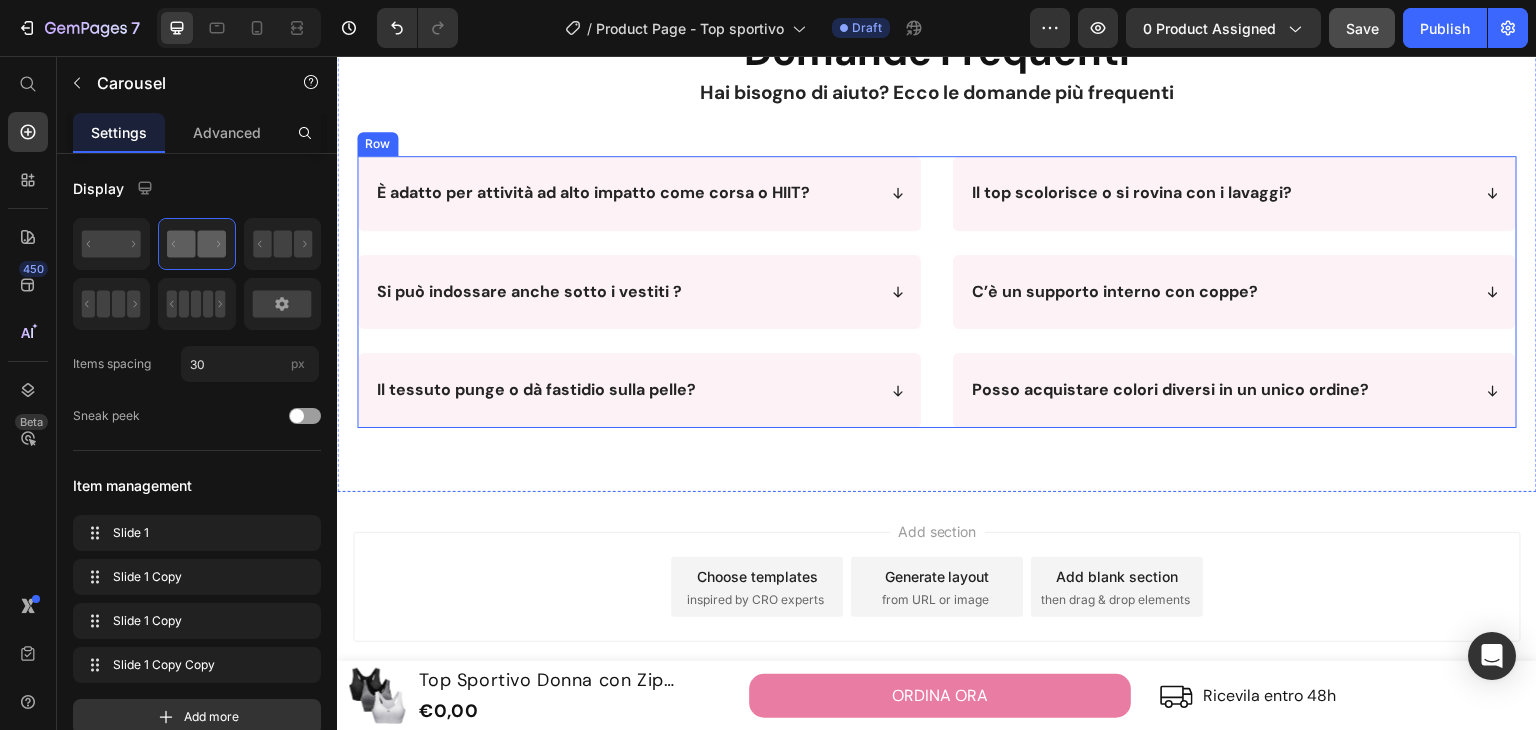 click on "È adatto per attività ad alto impatto come corsa o HIIT?" at bounding box center (639, 193) 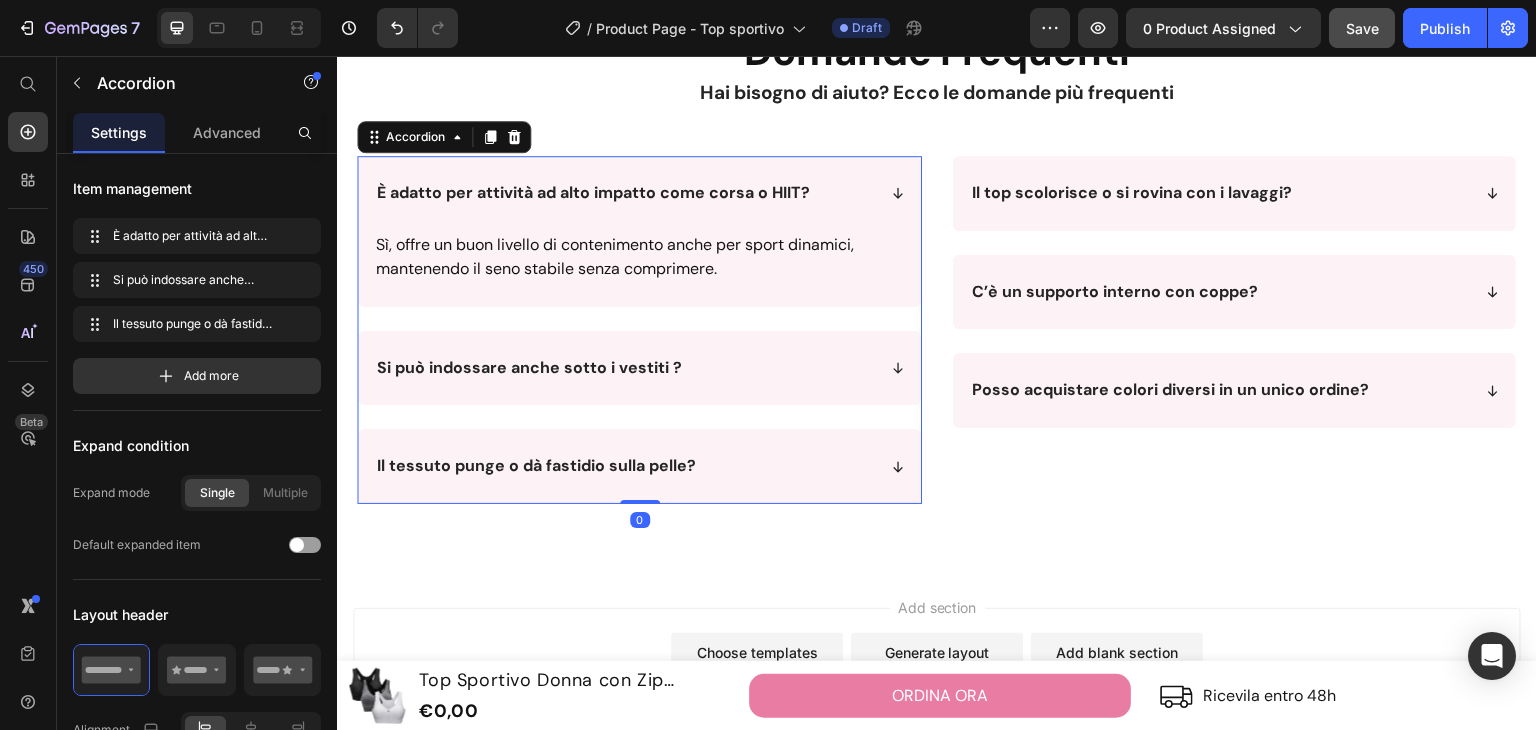 click on "È adatto per attività ad alto impatto come corsa o HIIT?" at bounding box center (639, 193) 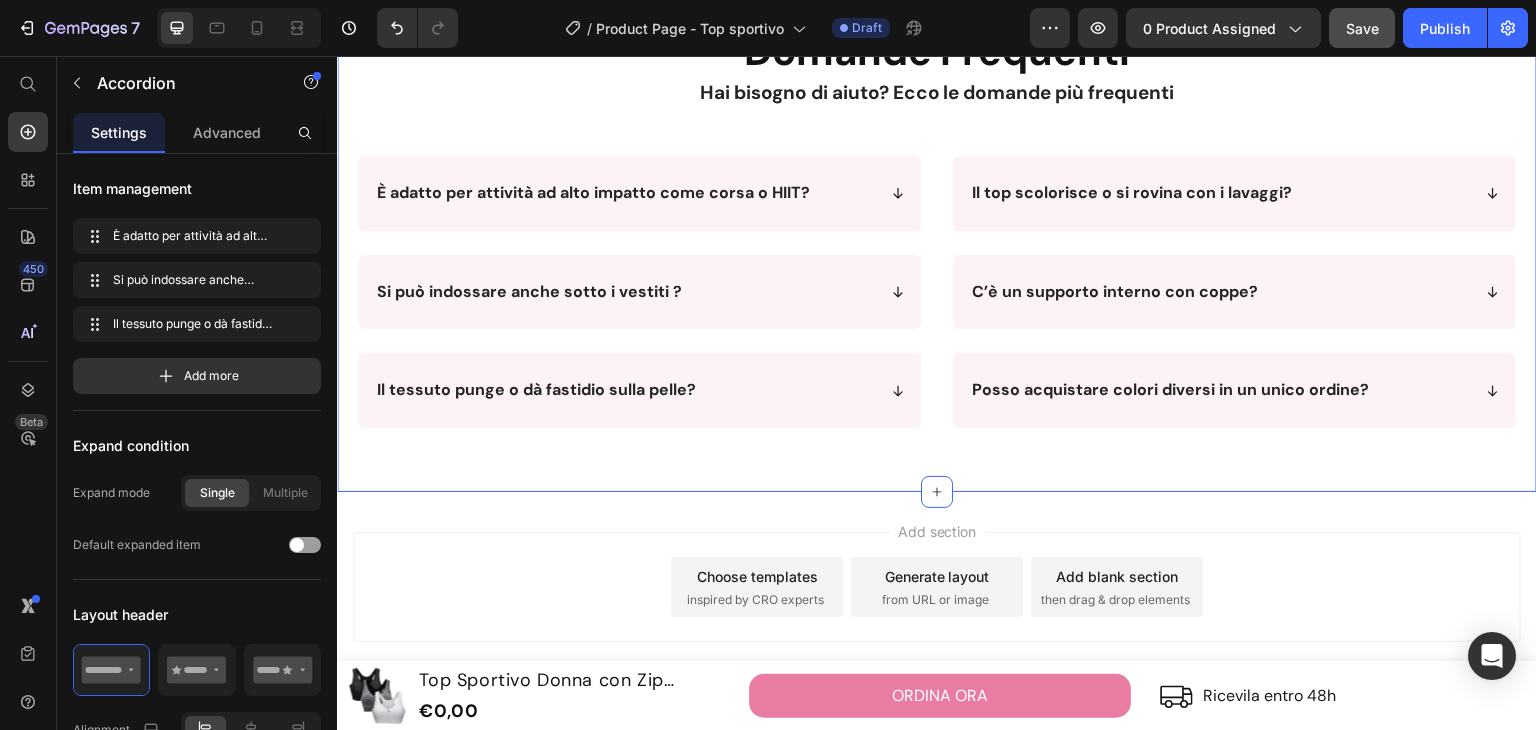 click on "Domande Frequenti Heading Domande Frequenti Heading Hai bisogno di aiuto? Ecco le domande più frequenti Text Block Hai bisogno di aiuto? Ecco le domande più frequenti Text Block Row
È adatto per attività ad alto impatto come corsa o HIIT?
Si può indossare anche sotto i vestiti ?
Il tessuto punge o dà fastidio sulla pelle? Accordion
Il top scolorisce o si rovina con i lavaggi?
C’è un supporto interno con coppe?
Posso acquistare colori diversi in un unico ordine? Accordion Row" at bounding box center [937, 233] 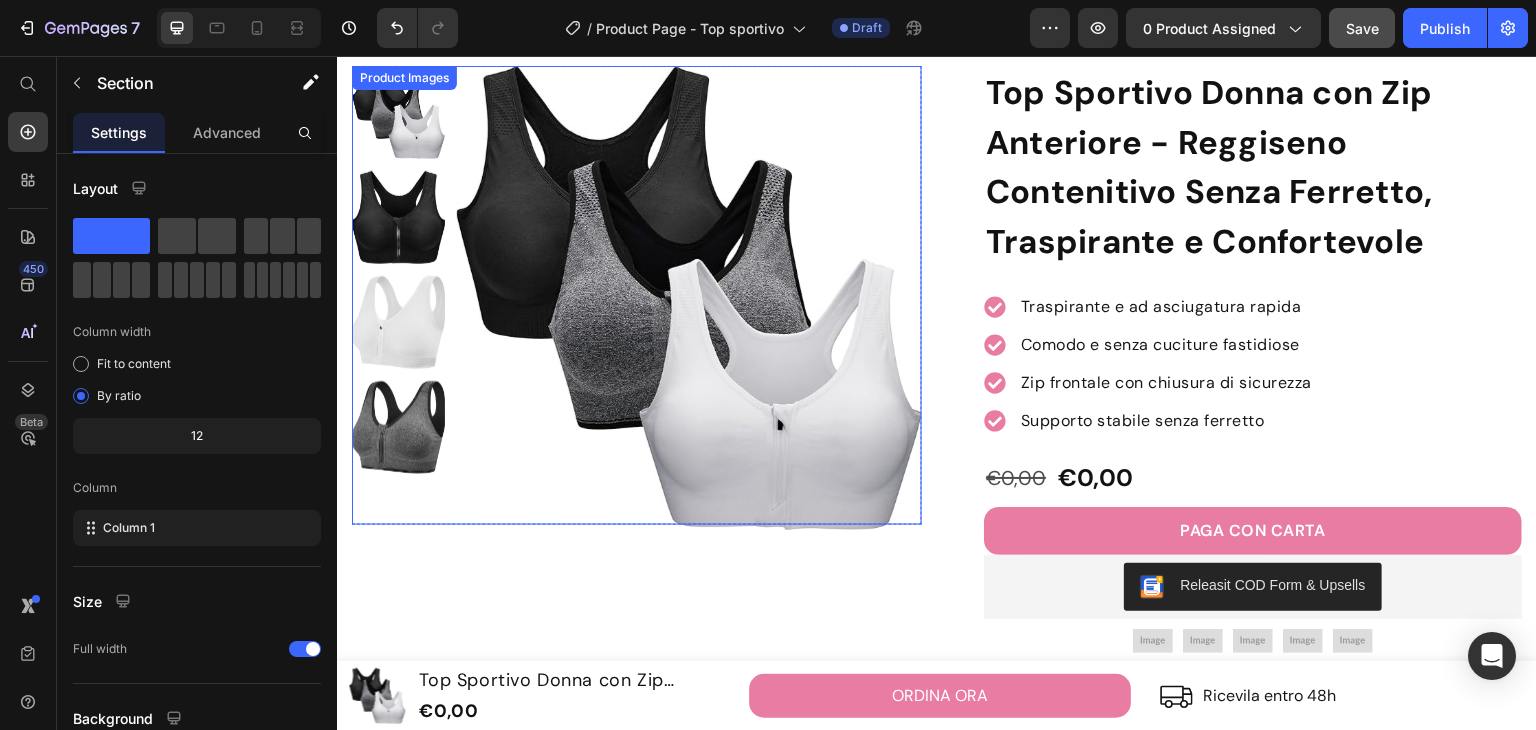 scroll, scrollTop: 0, scrollLeft: 0, axis: both 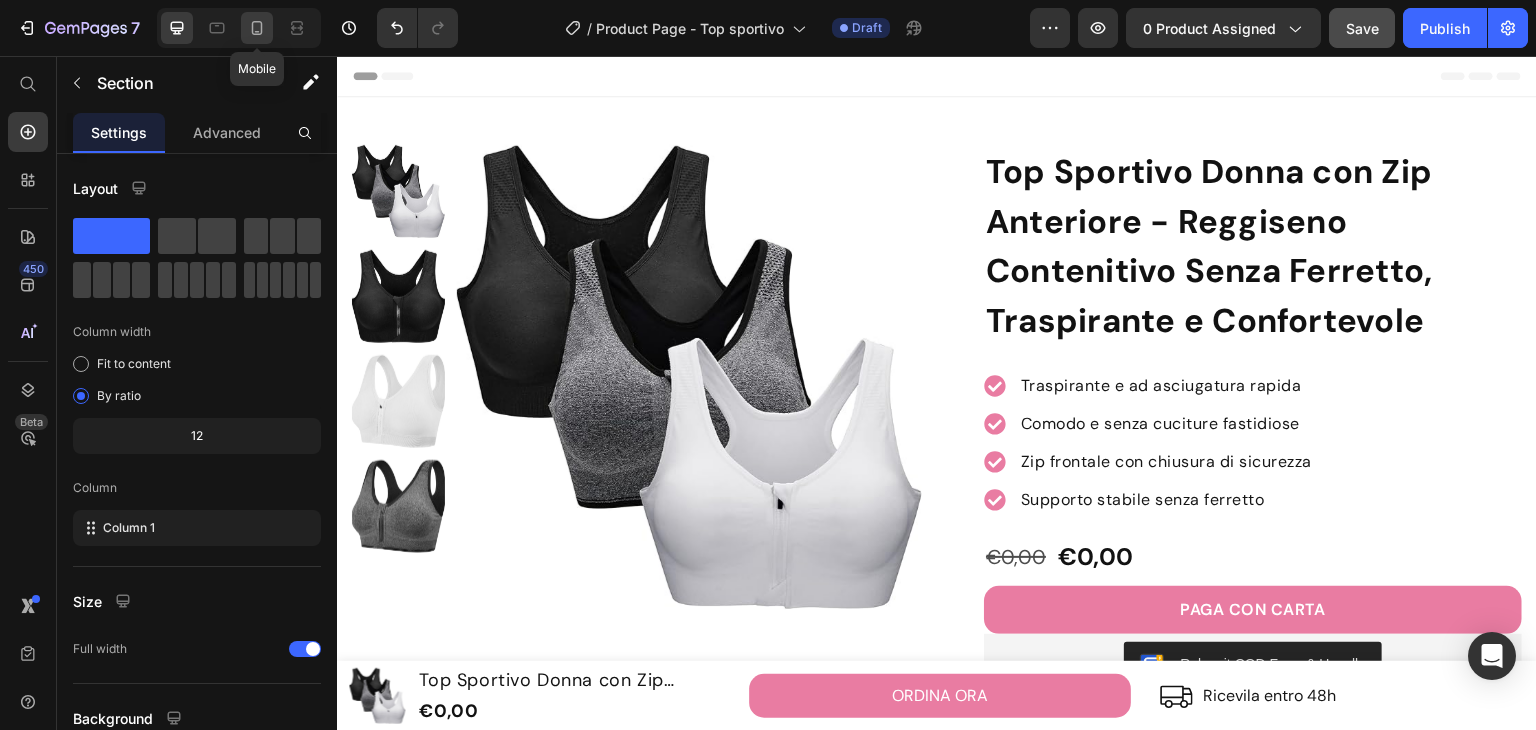 click 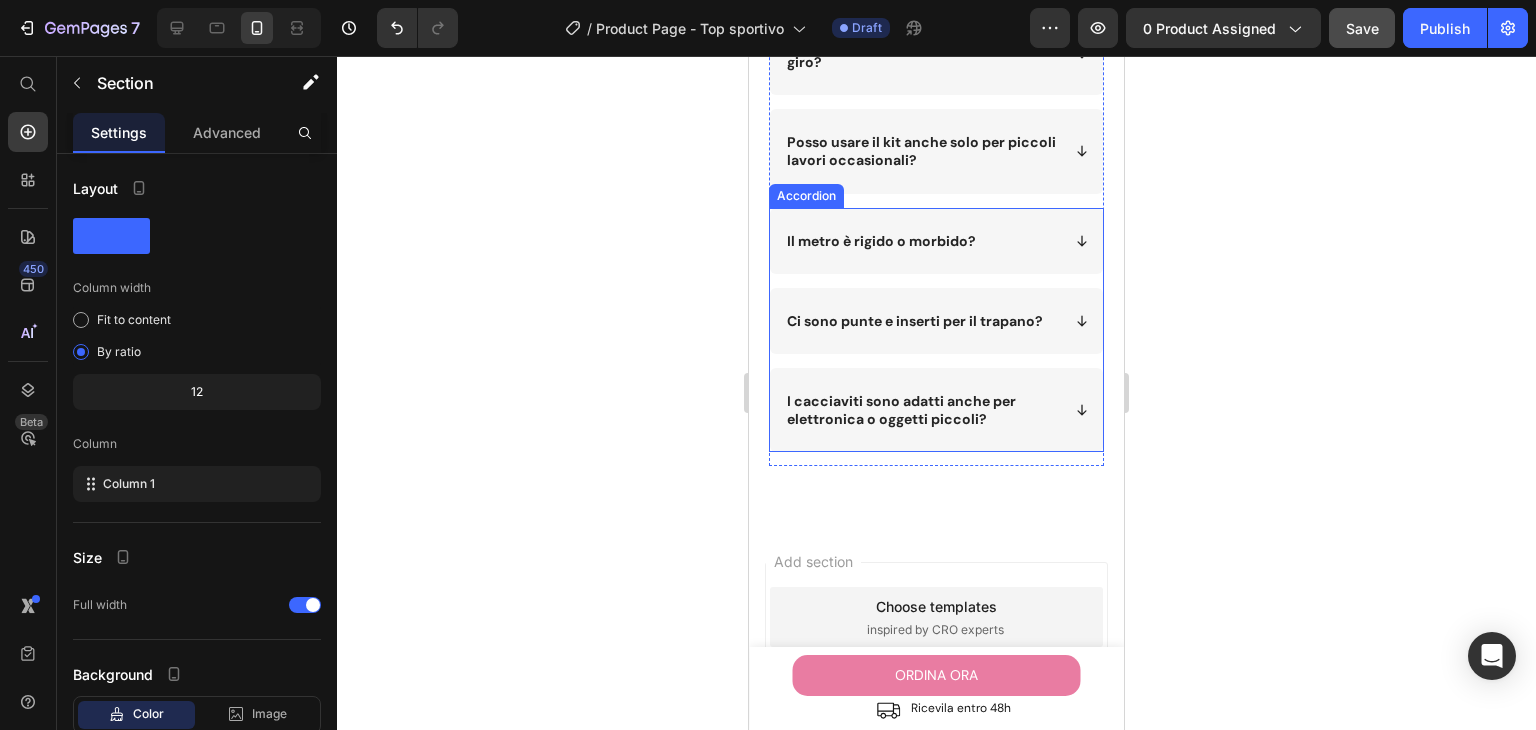 scroll, scrollTop: 3586, scrollLeft: 0, axis: vertical 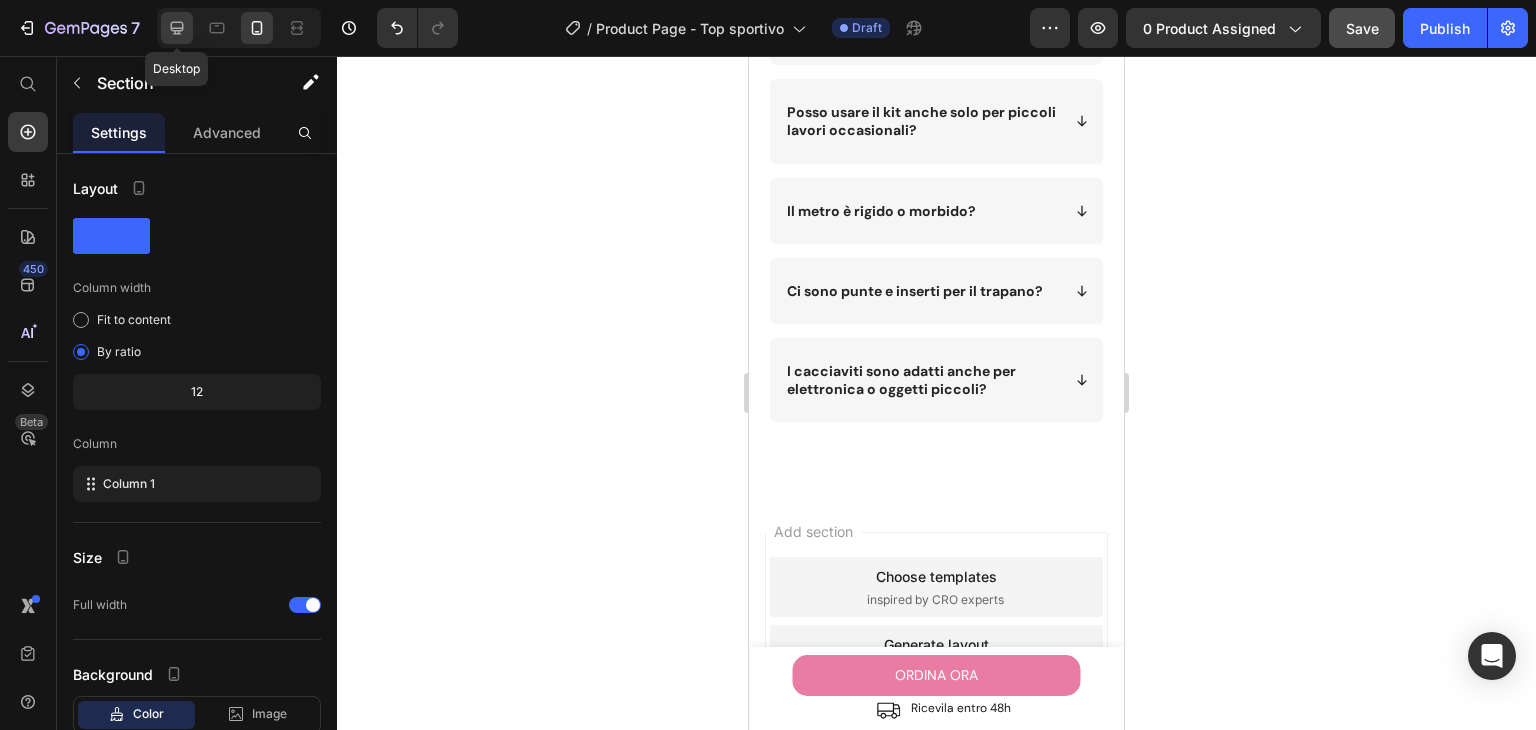 click 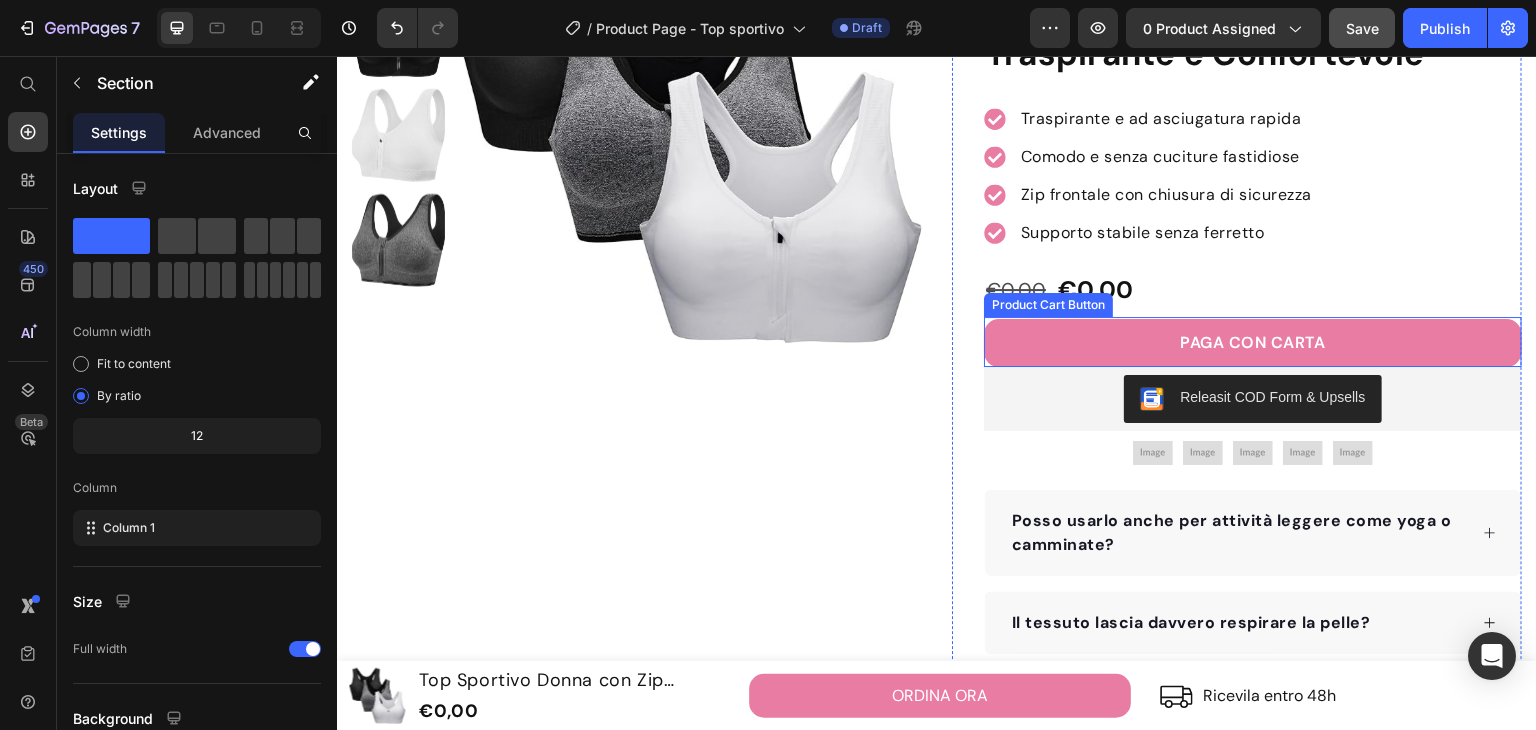 scroll, scrollTop: 300, scrollLeft: 0, axis: vertical 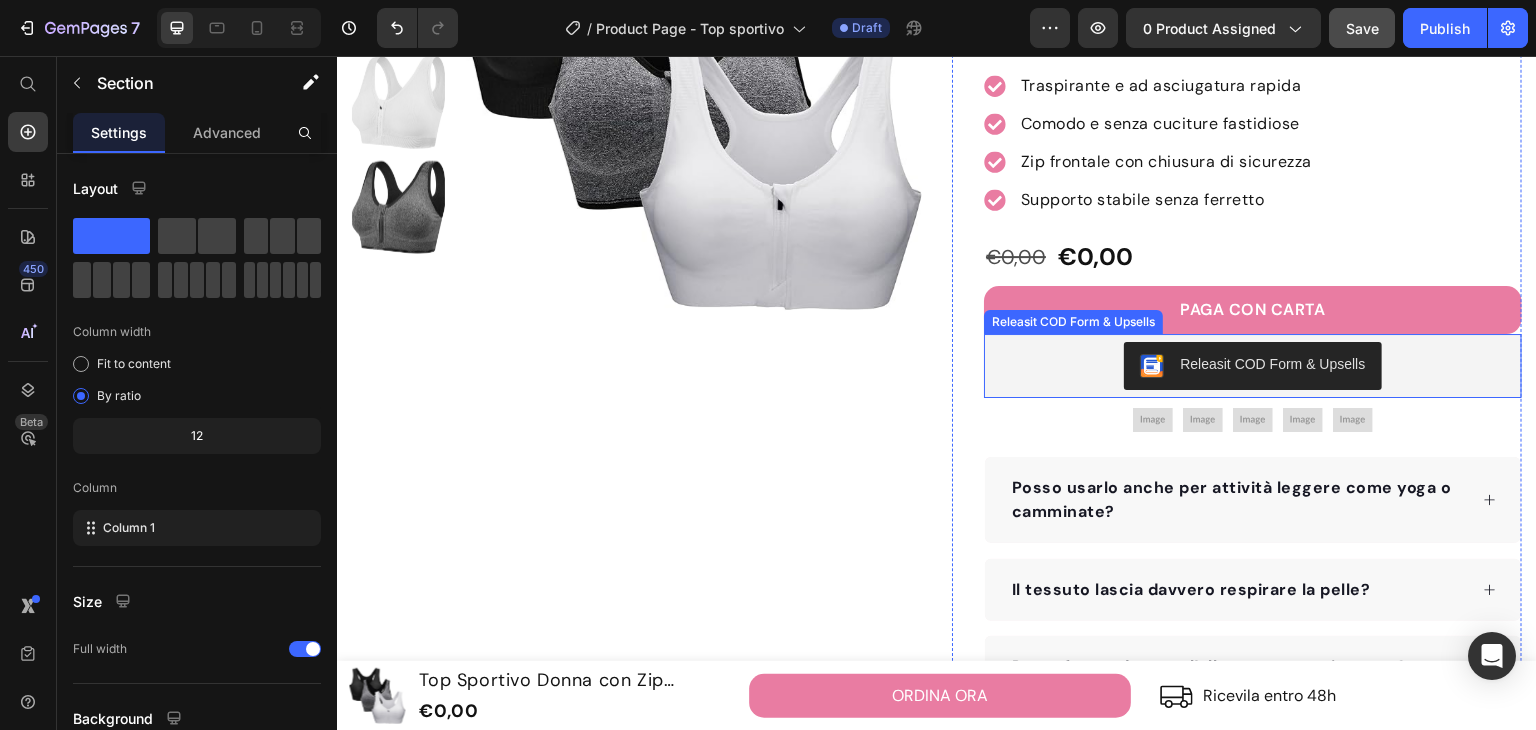 click on "Releasit COD Form & Upsells" at bounding box center (1253, 366) 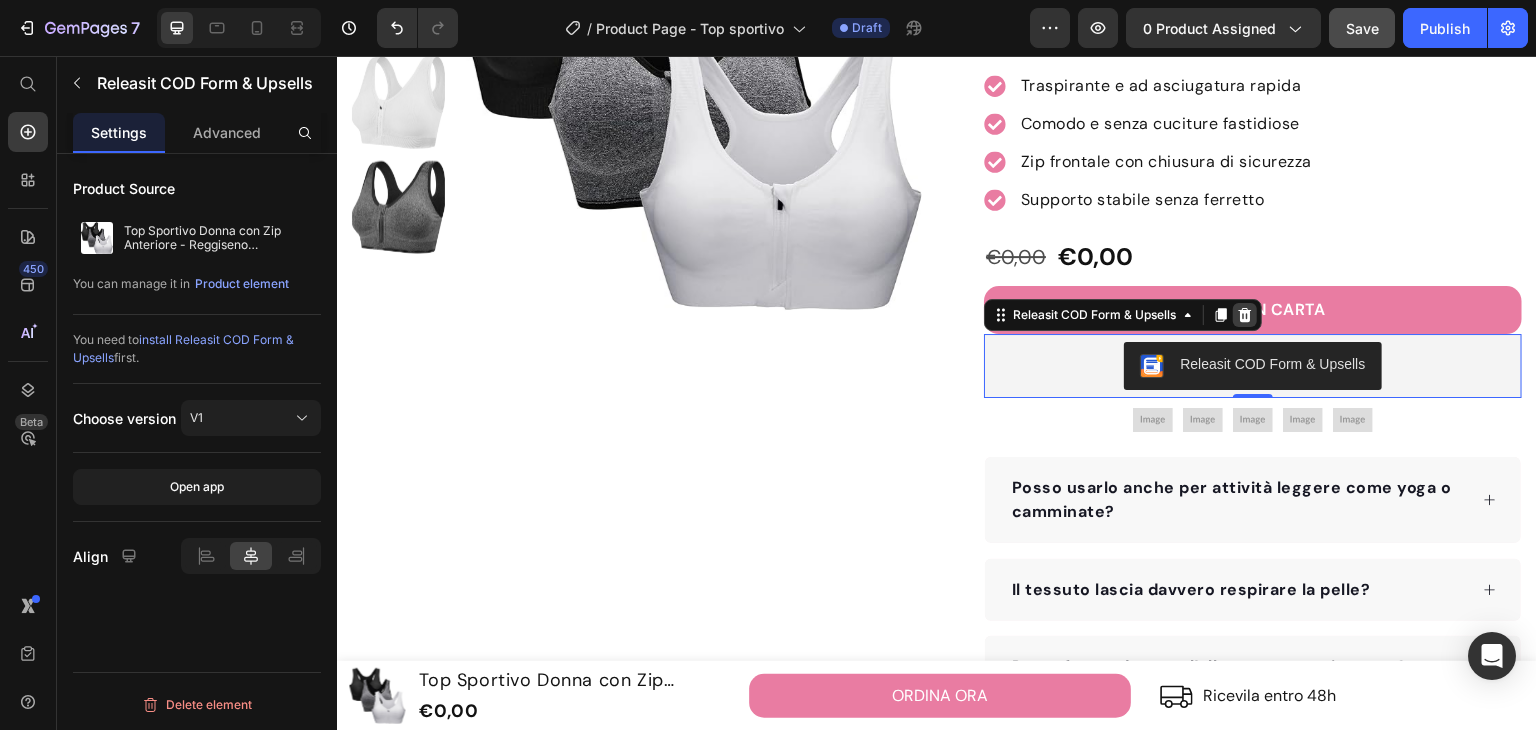 click 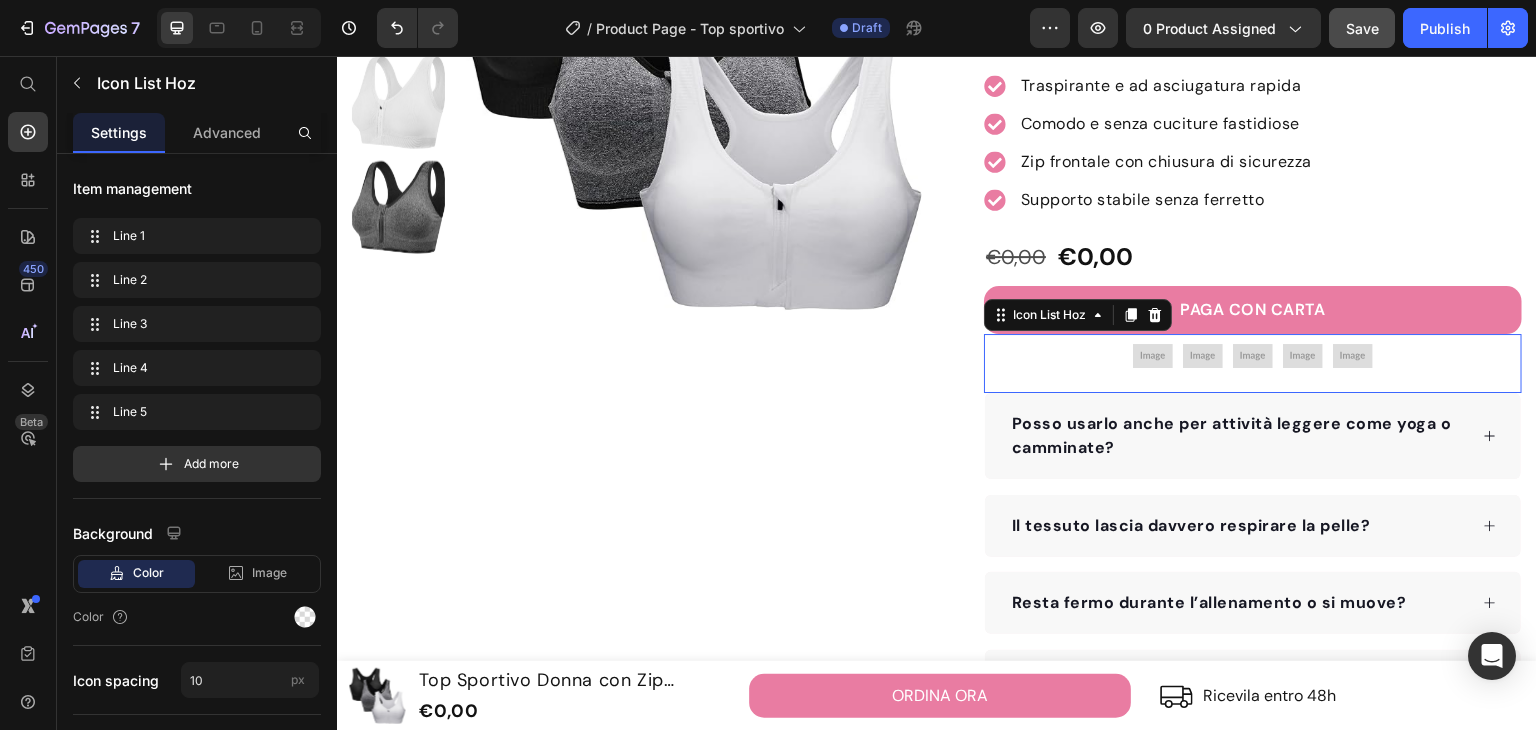 click on "Image Image Image Image Image Icon List Hoz   0" at bounding box center [1253, 363] 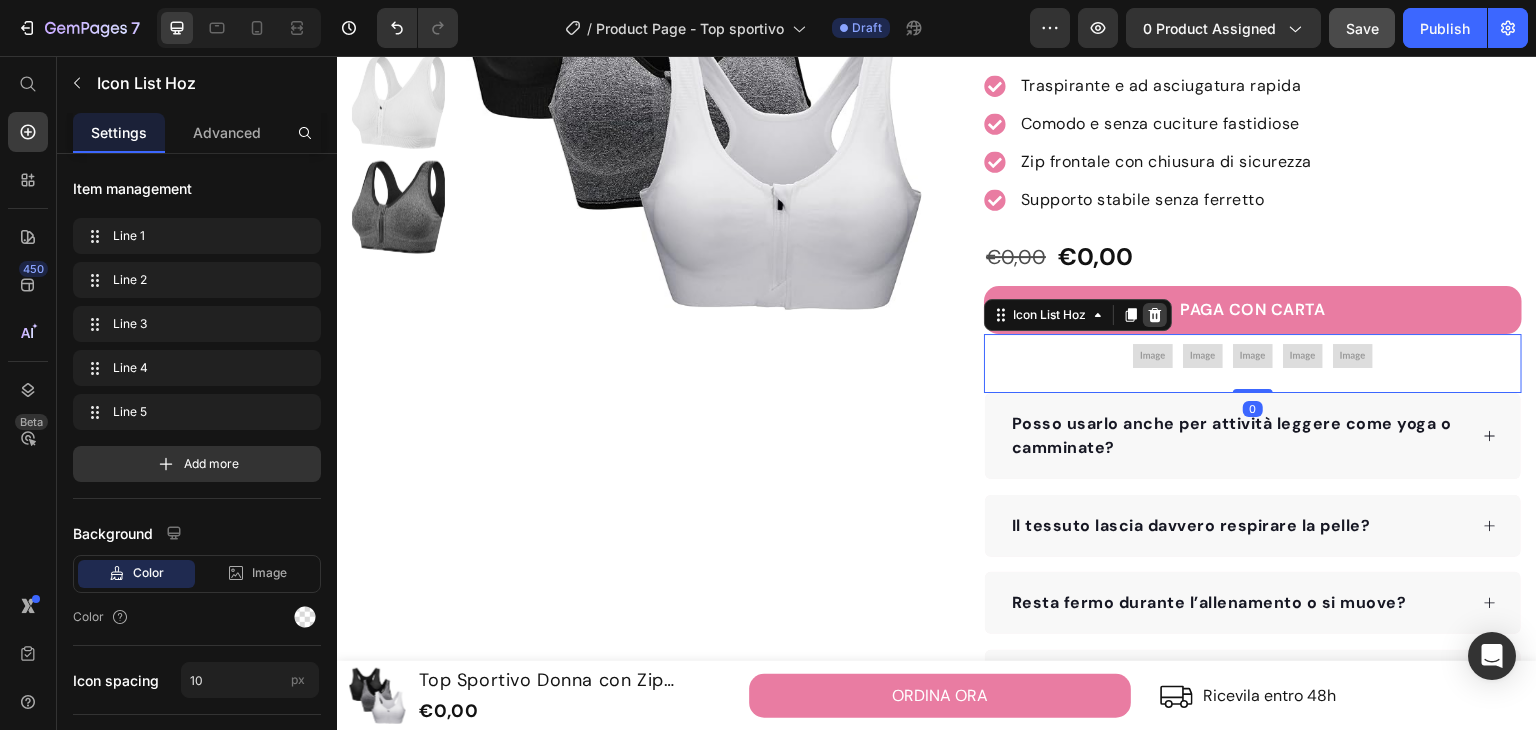 click 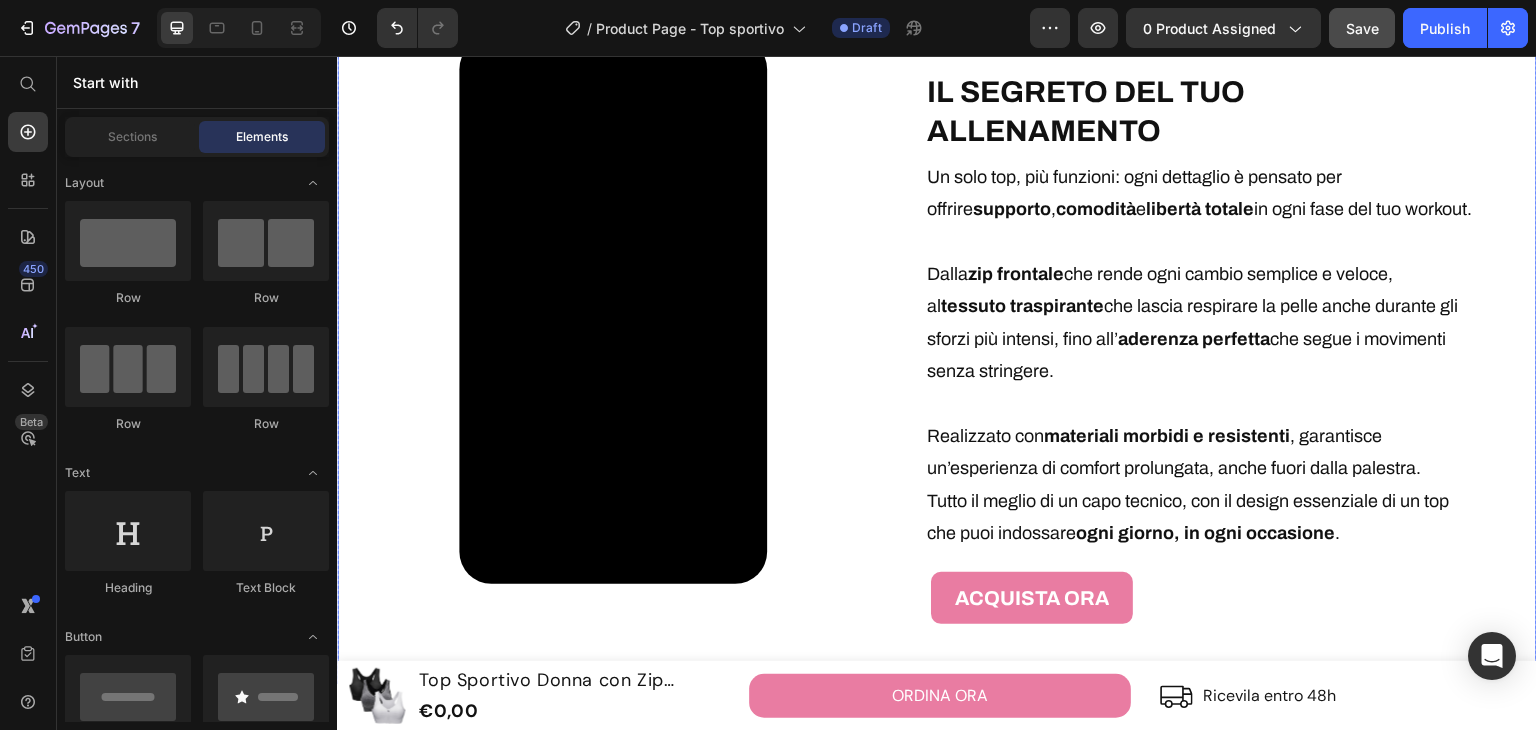 scroll, scrollTop: 2700, scrollLeft: 0, axis: vertical 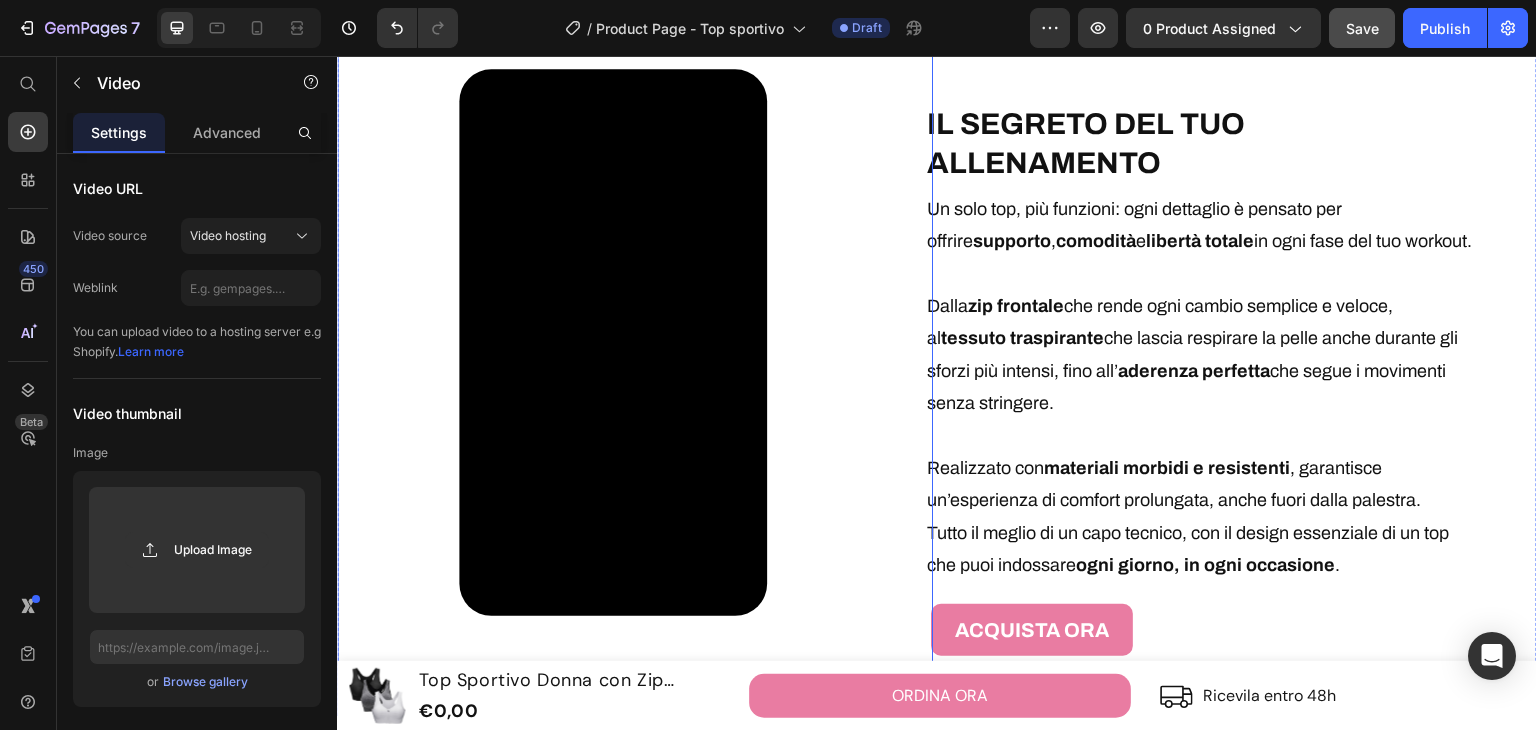click on "Video" at bounding box center [613, 343] 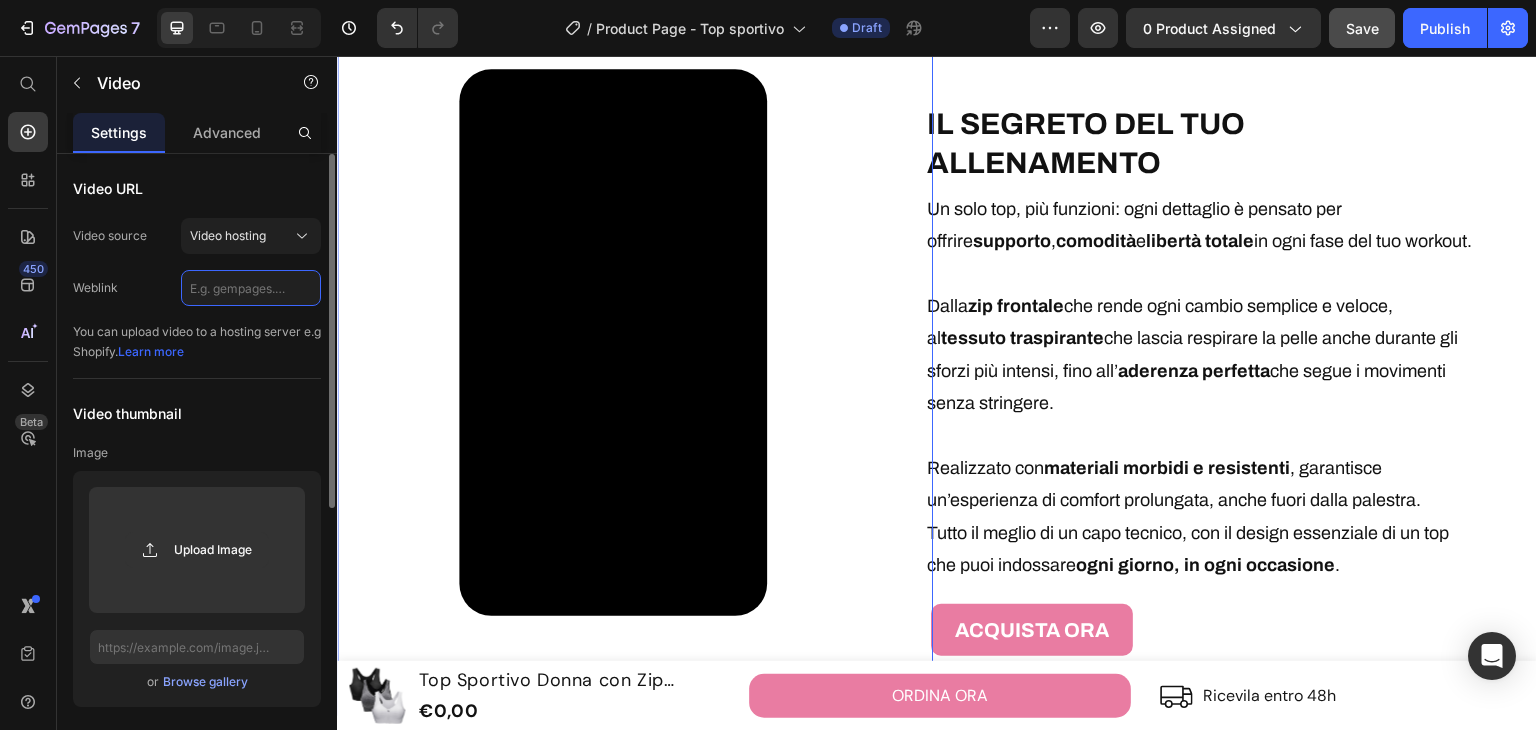 click 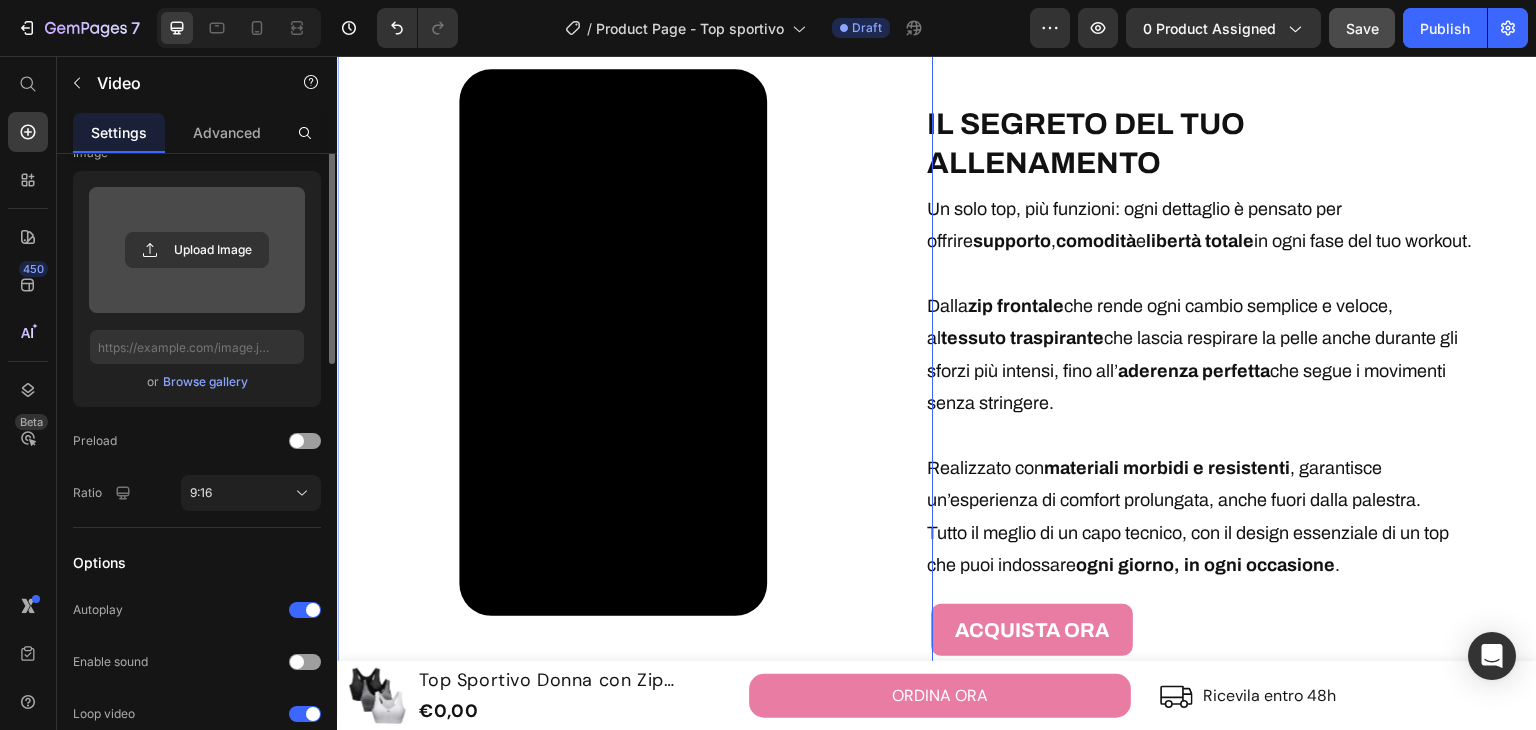 scroll, scrollTop: 0, scrollLeft: 0, axis: both 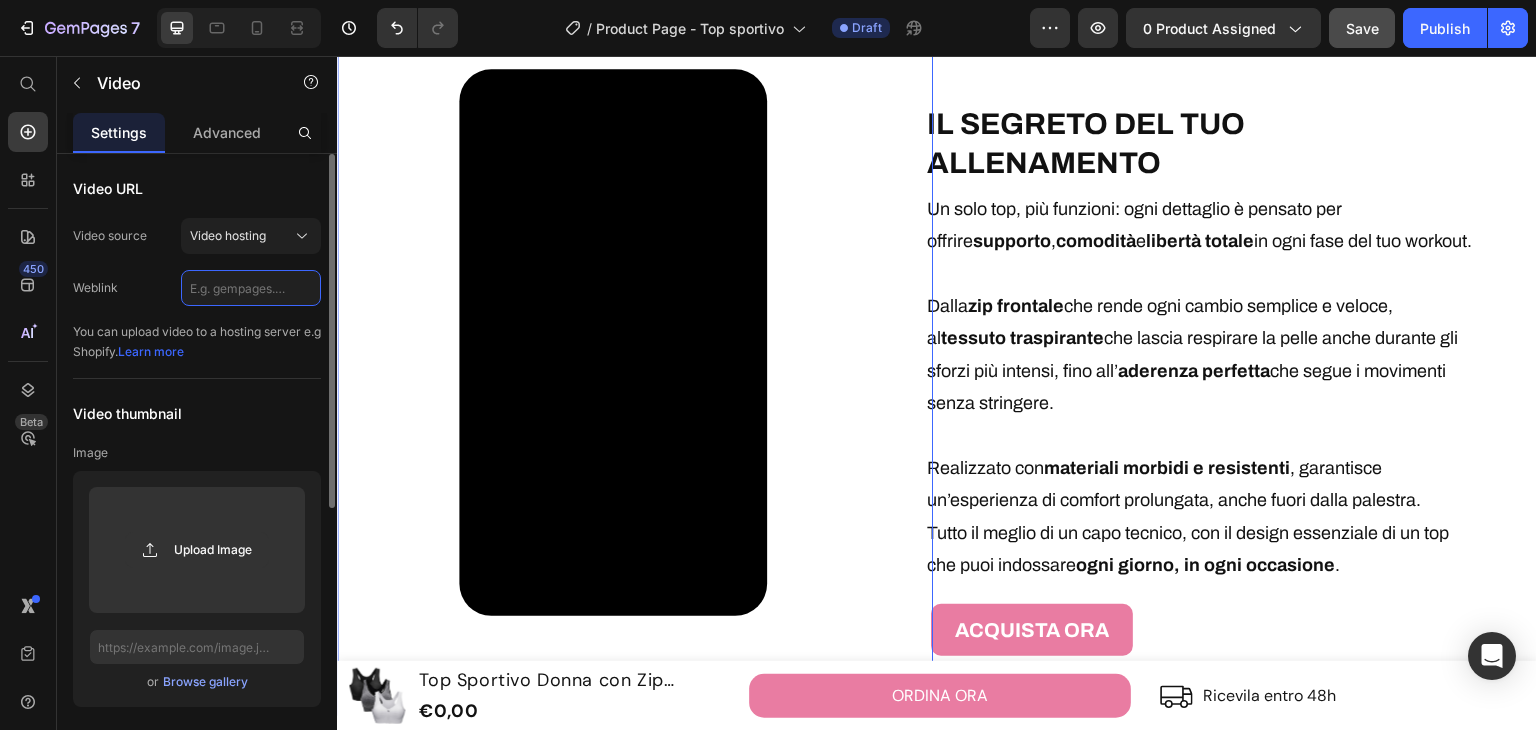 paste on "https://cdn.shopify.com/videos/c/o/v/f8b5c2ae09a94d36970c3c765b1276ae.mov" 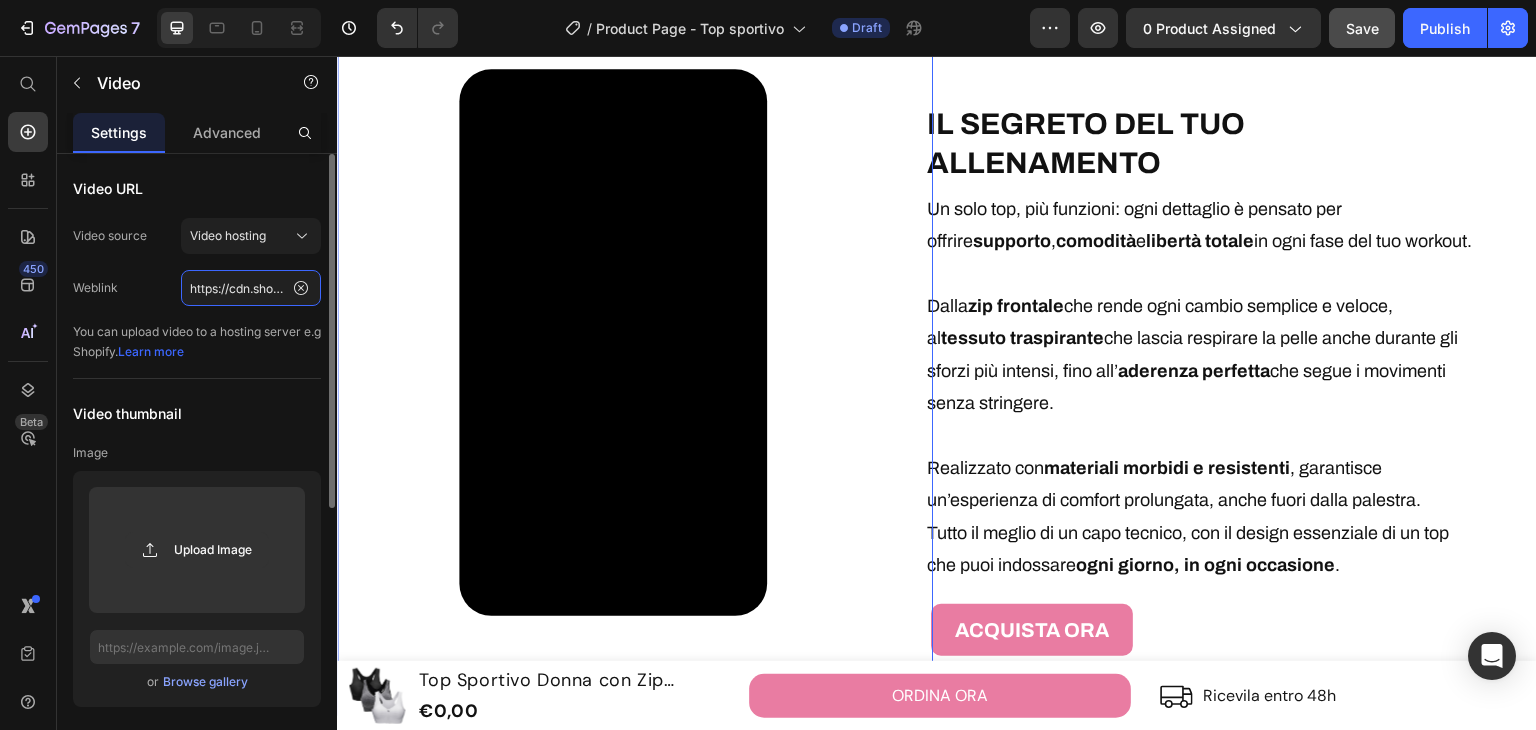 scroll, scrollTop: 0, scrollLeft: 367, axis: horizontal 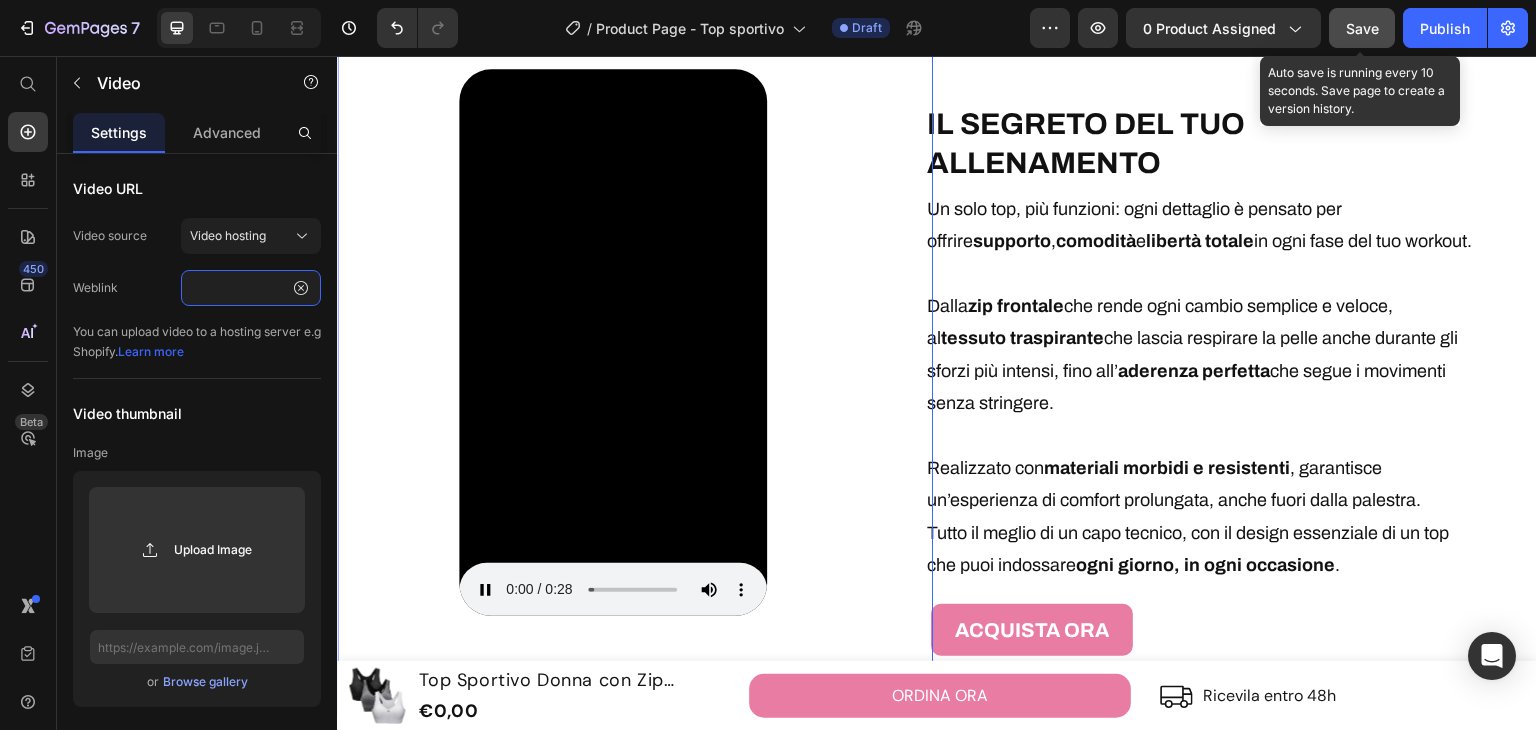 type on "https://cdn.shopify.com/videos/c/o/v/f8b5c2ae09a94d36970c3c765b1276ae.mov" 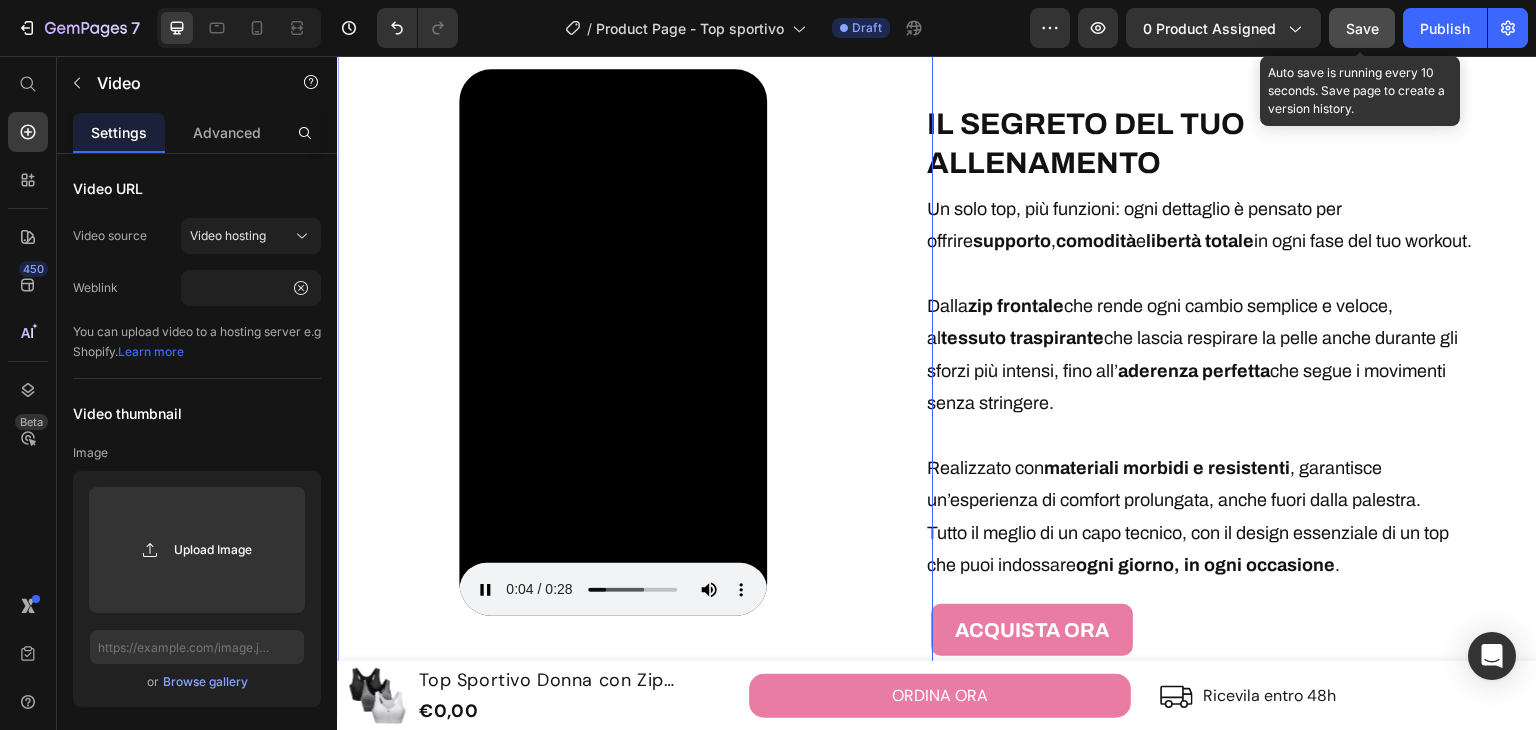 click on "Save" at bounding box center [1362, 28] 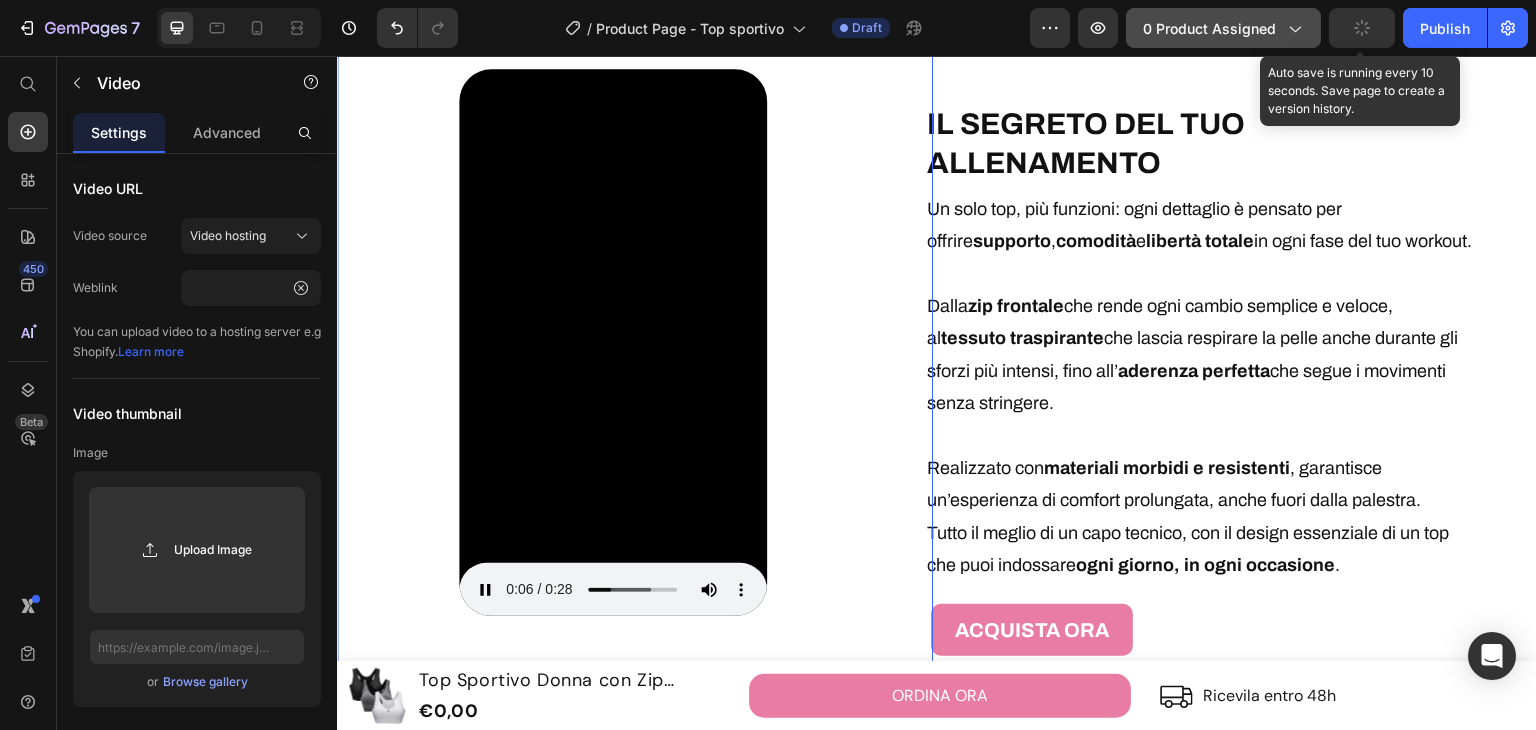 scroll, scrollTop: 0, scrollLeft: 0, axis: both 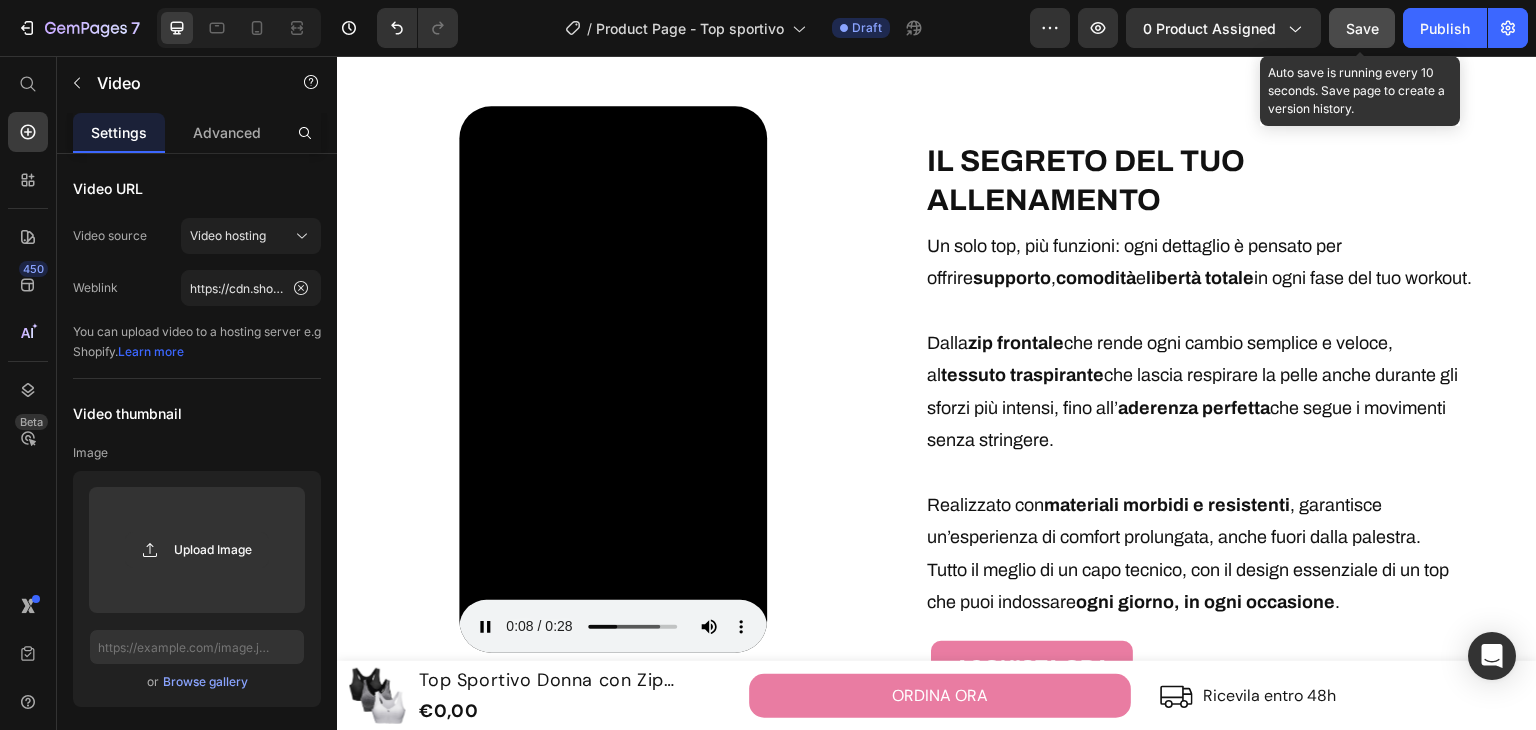click on "Save" 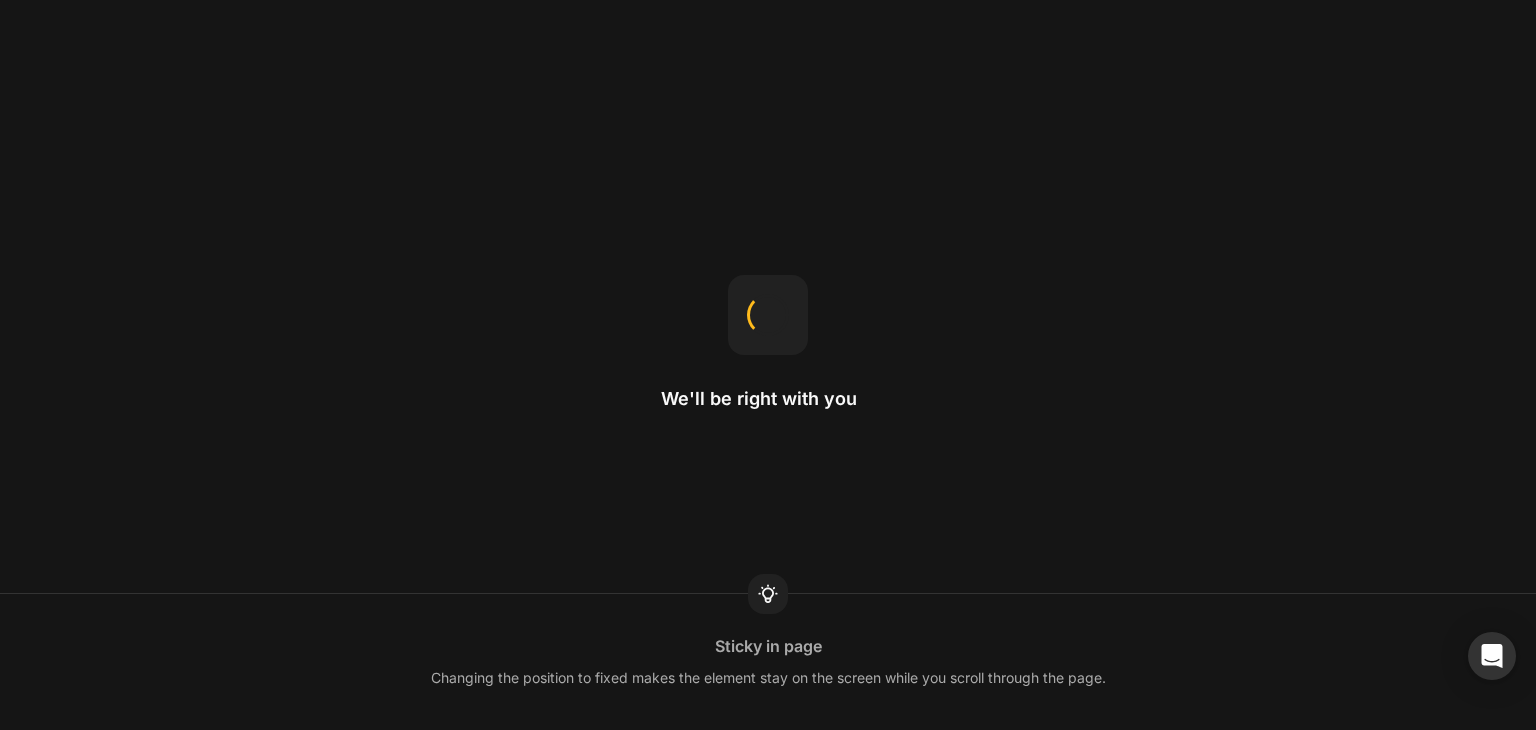 scroll, scrollTop: 0, scrollLeft: 0, axis: both 